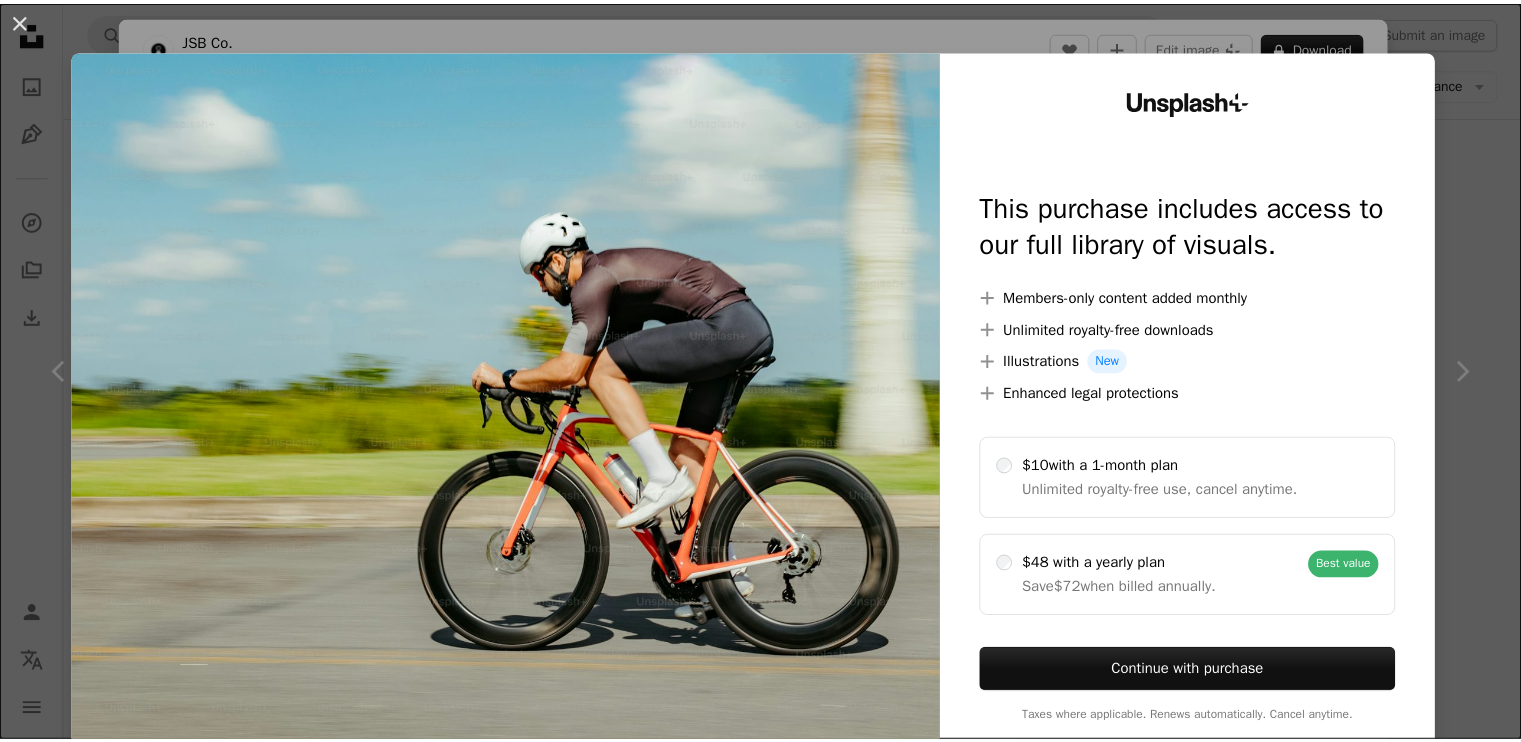 scroll, scrollTop: 1528, scrollLeft: 0, axis: vertical 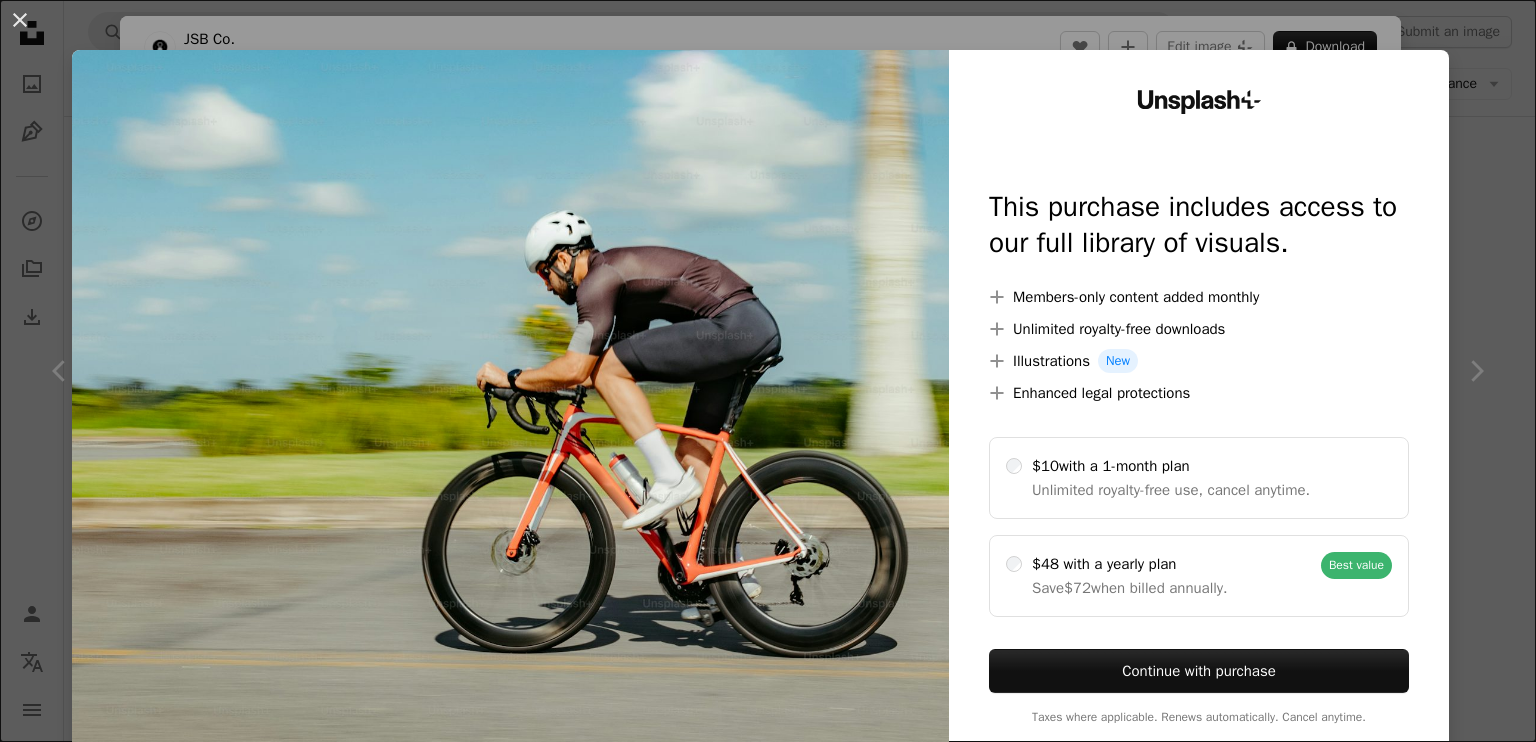 click on "An X shape Unsplash+ This purchase includes access to our full library of visuals. A plus sign Members-only content added monthly A plus sign Unlimited royalty-free downloads A plus sign Illustrations  New A plus sign Enhanced legal protections $10  with a 1-month plan Unlimited royalty-free use, cancel anytime. $48   with a yearly plan Save  $72  when billed annually. Best value Continue with purchase Taxes where applicable. Renews automatically. Cancel anytime." at bounding box center (768, 371) 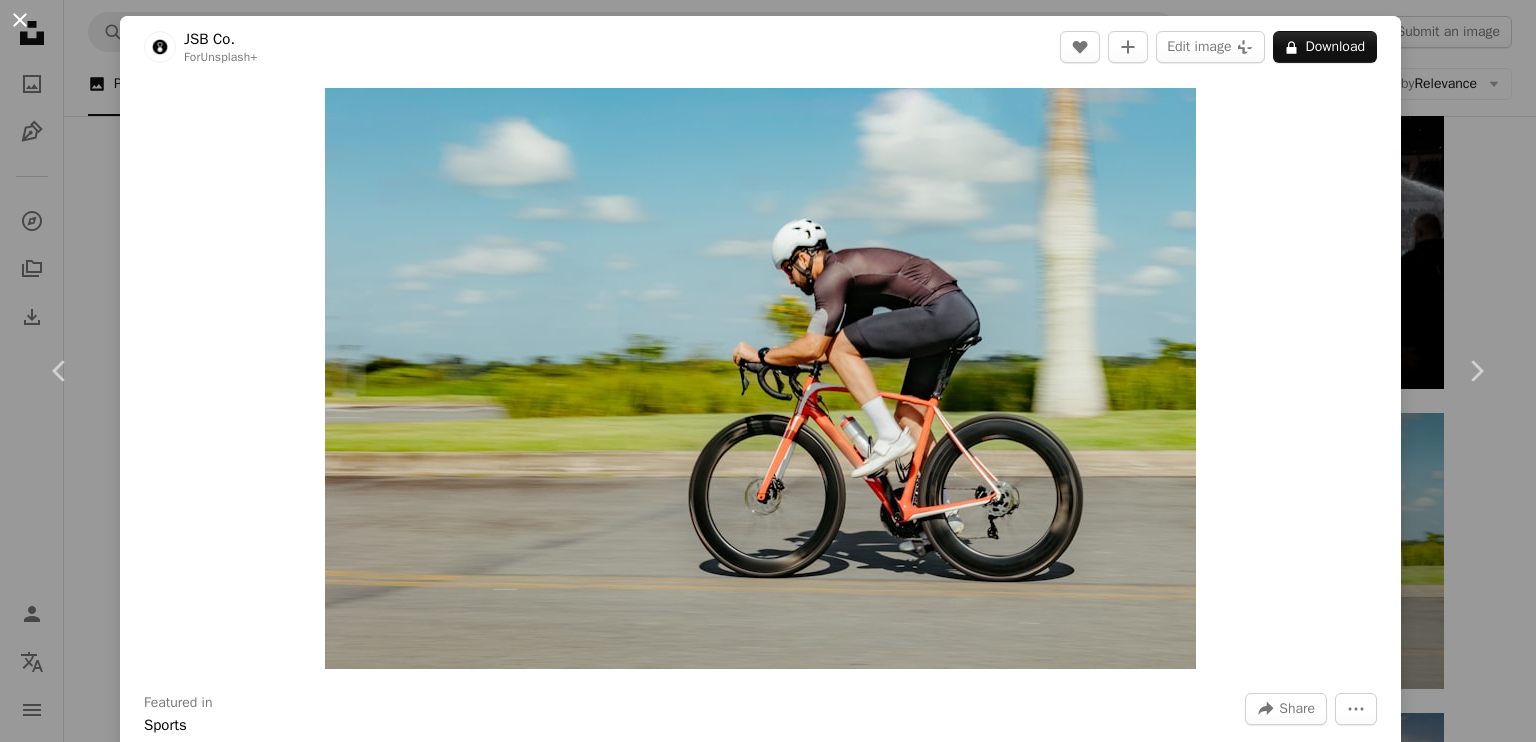 click on "An X shape" at bounding box center (20, 20) 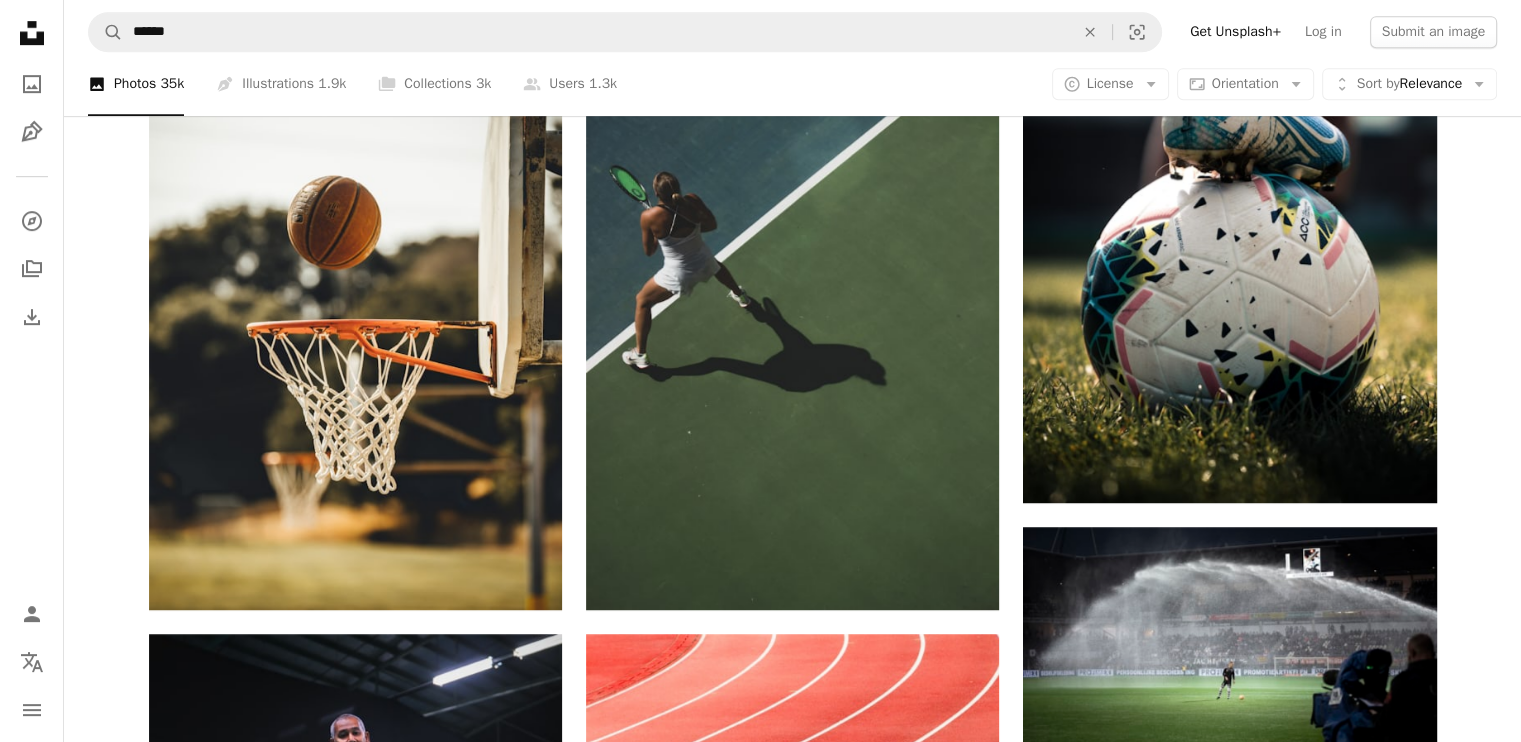 scroll, scrollTop: 1028, scrollLeft: 0, axis: vertical 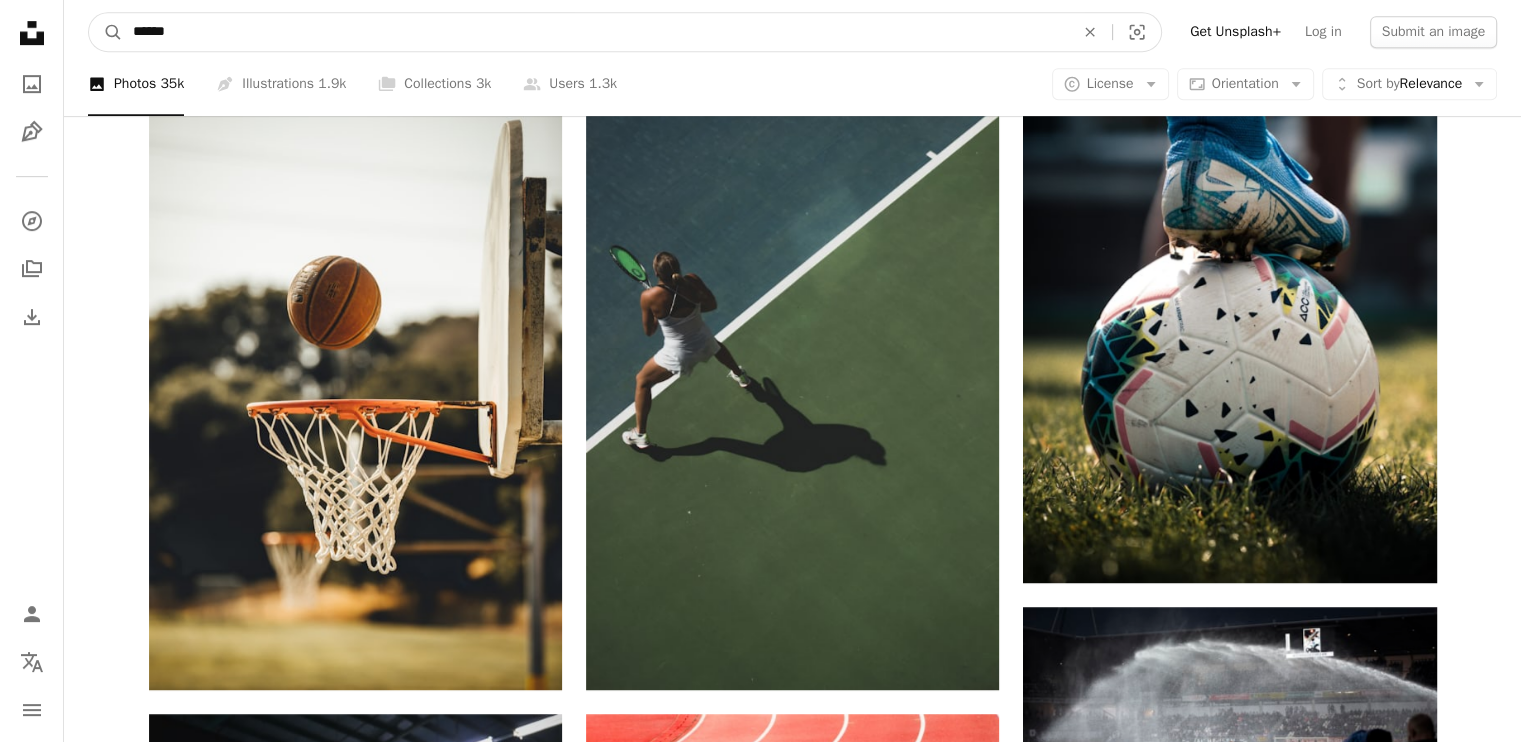 click on "******" at bounding box center [595, 32] 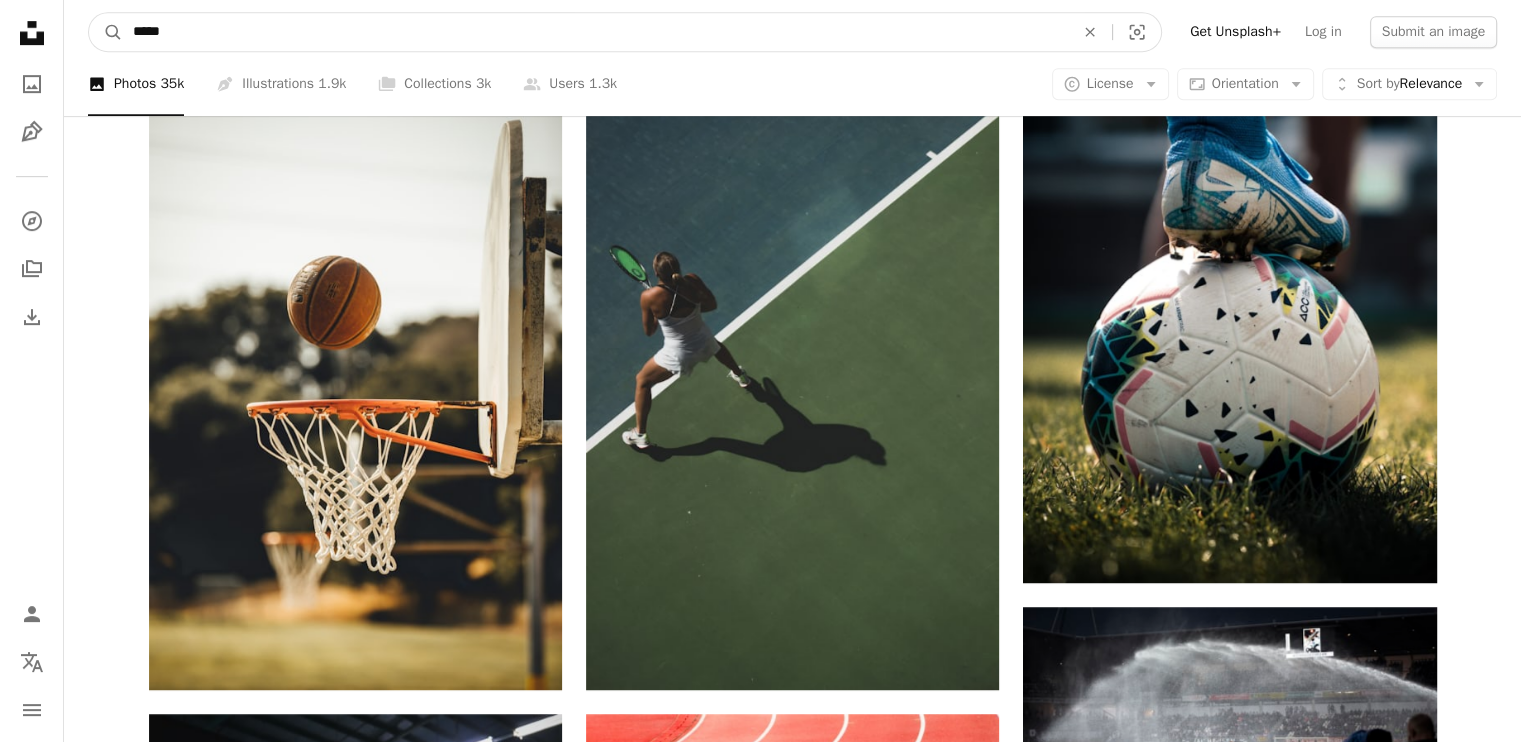 type on "******" 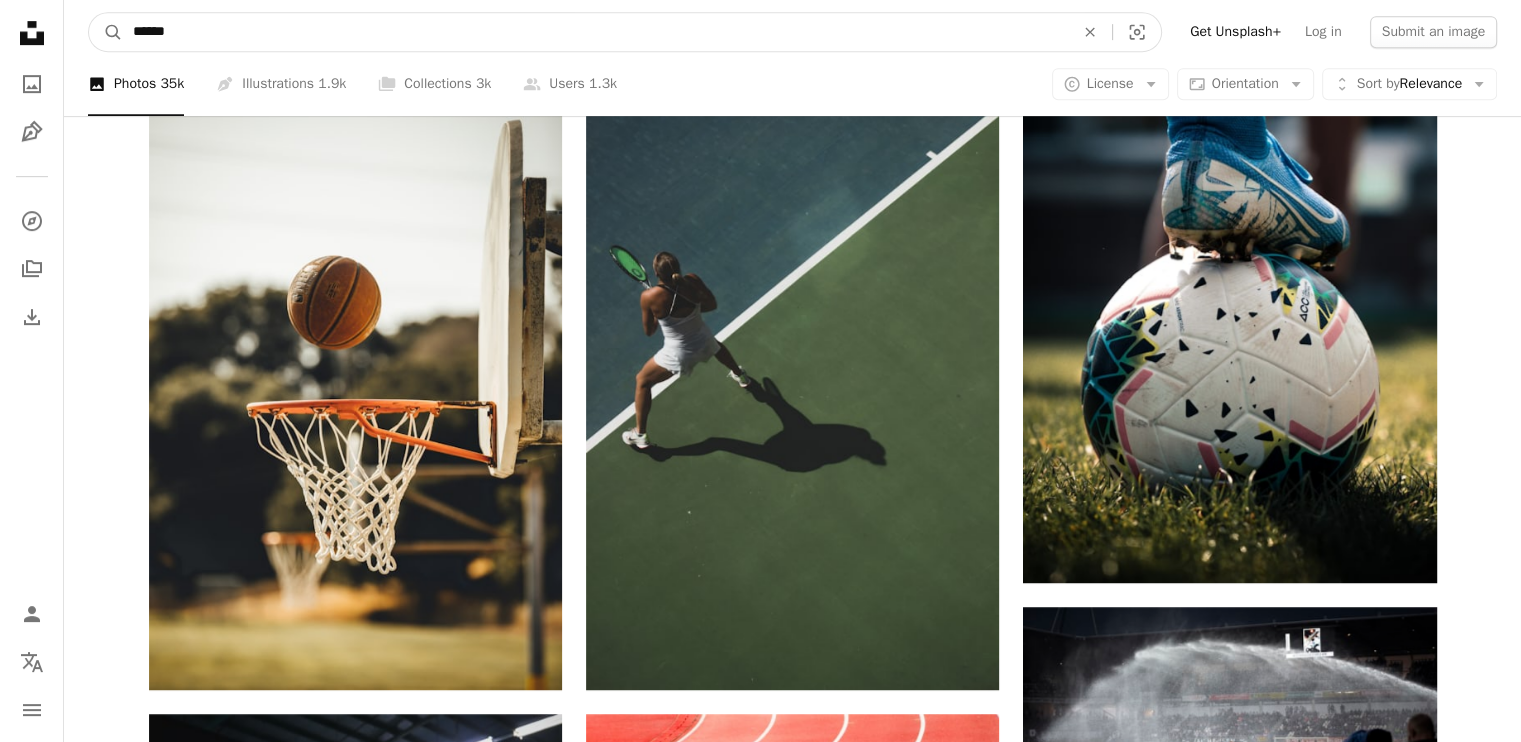click on "A magnifying glass" at bounding box center (106, 32) 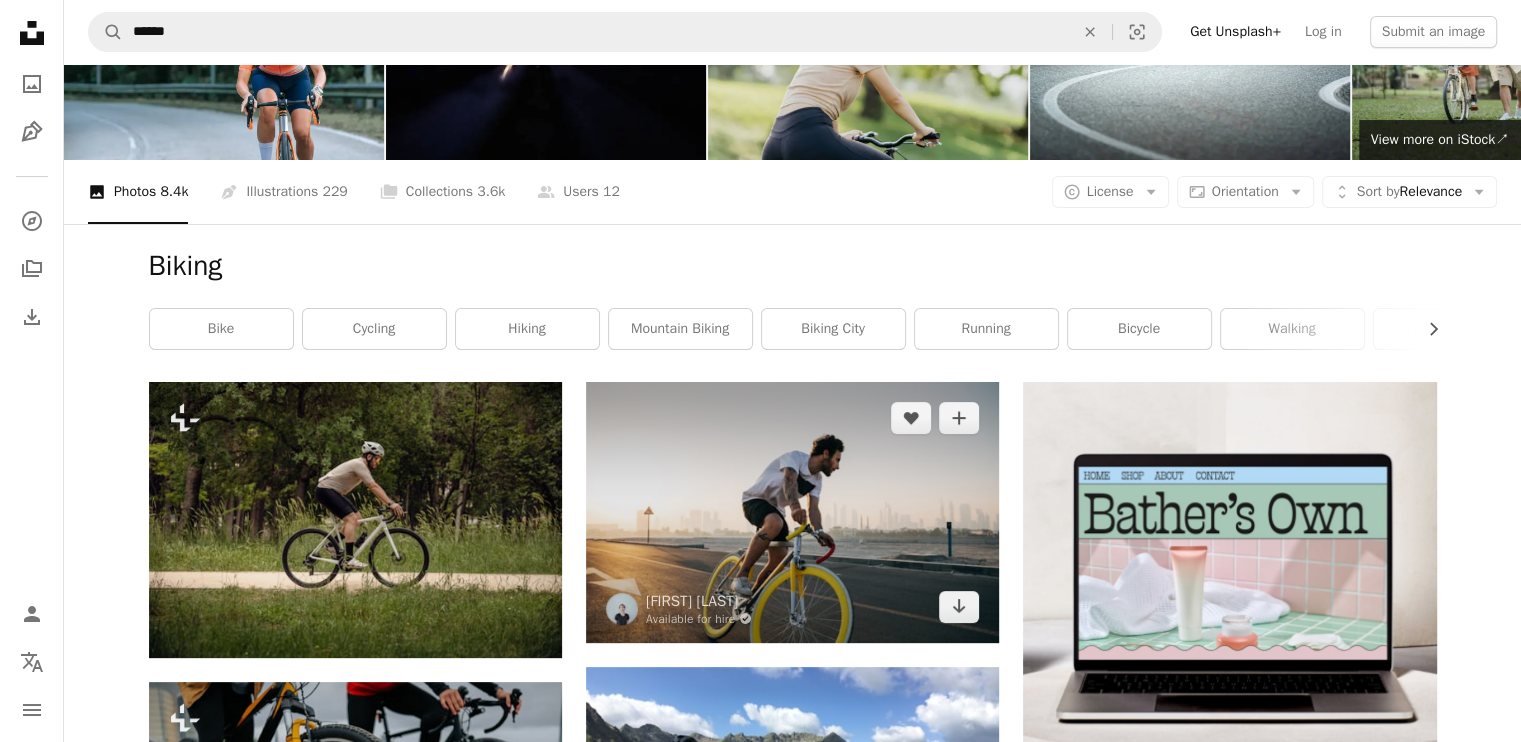 scroll, scrollTop: 100, scrollLeft: 0, axis: vertical 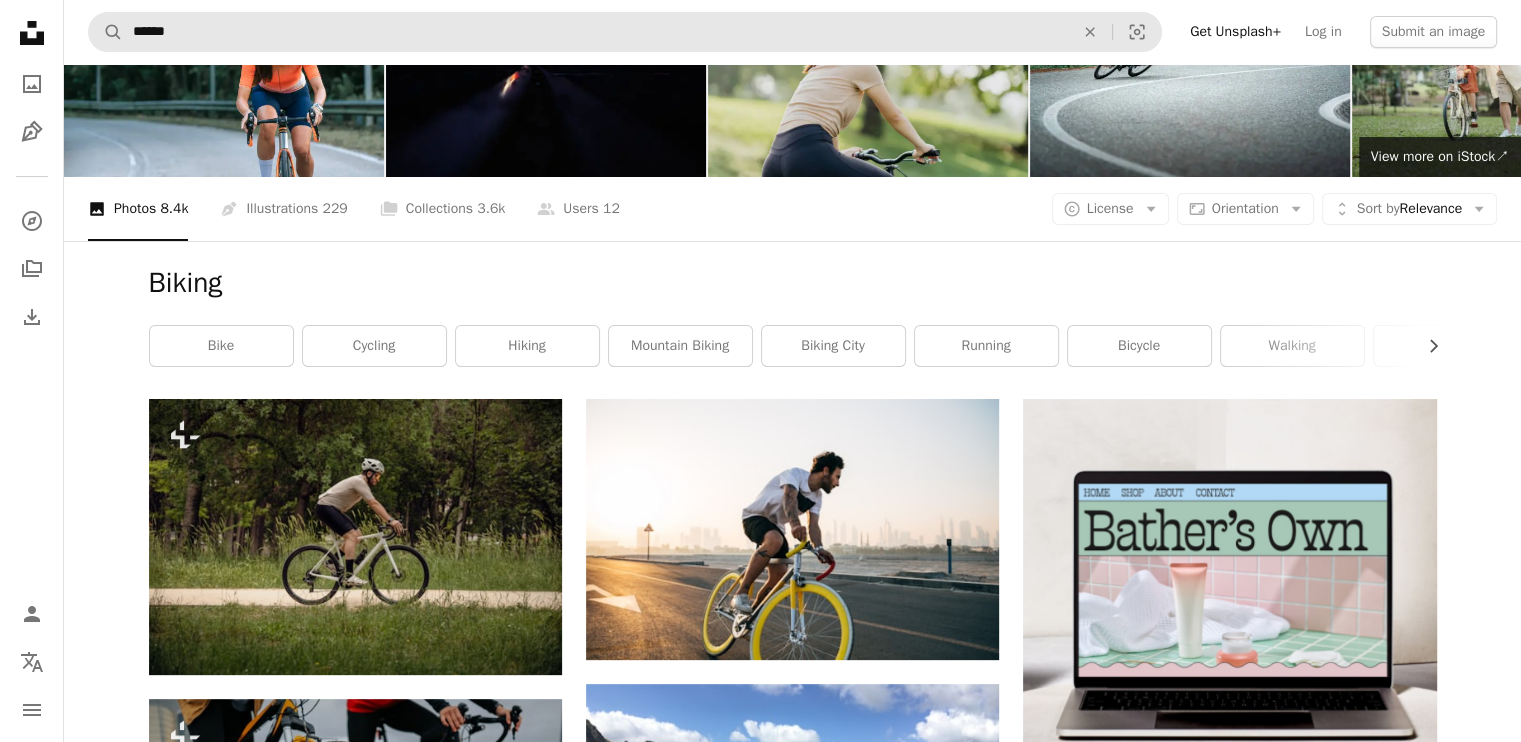 click on "A magnifying glass ****** An X shape Visual search" at bounding box center [625, 32] 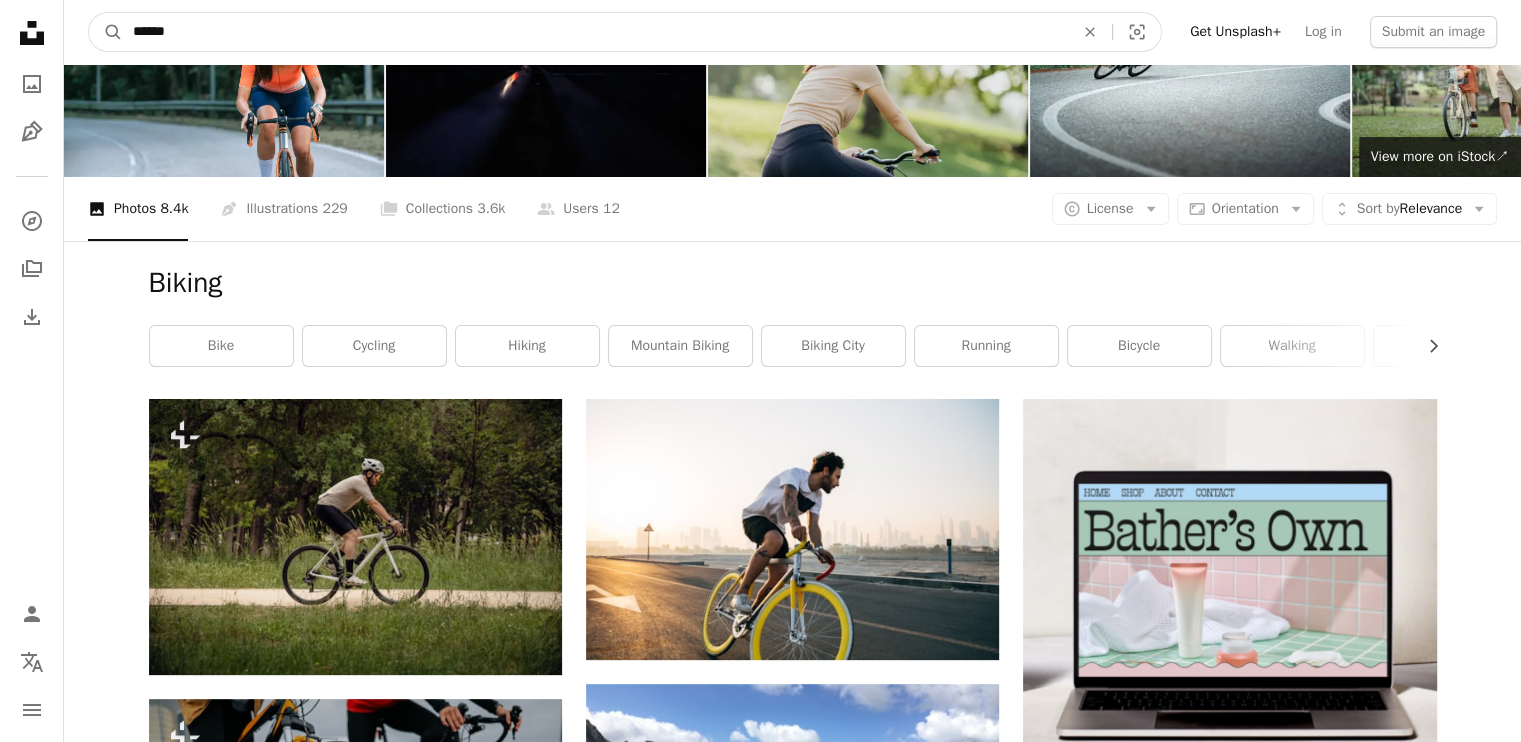 click on "******" at bounding box center (595, 32) 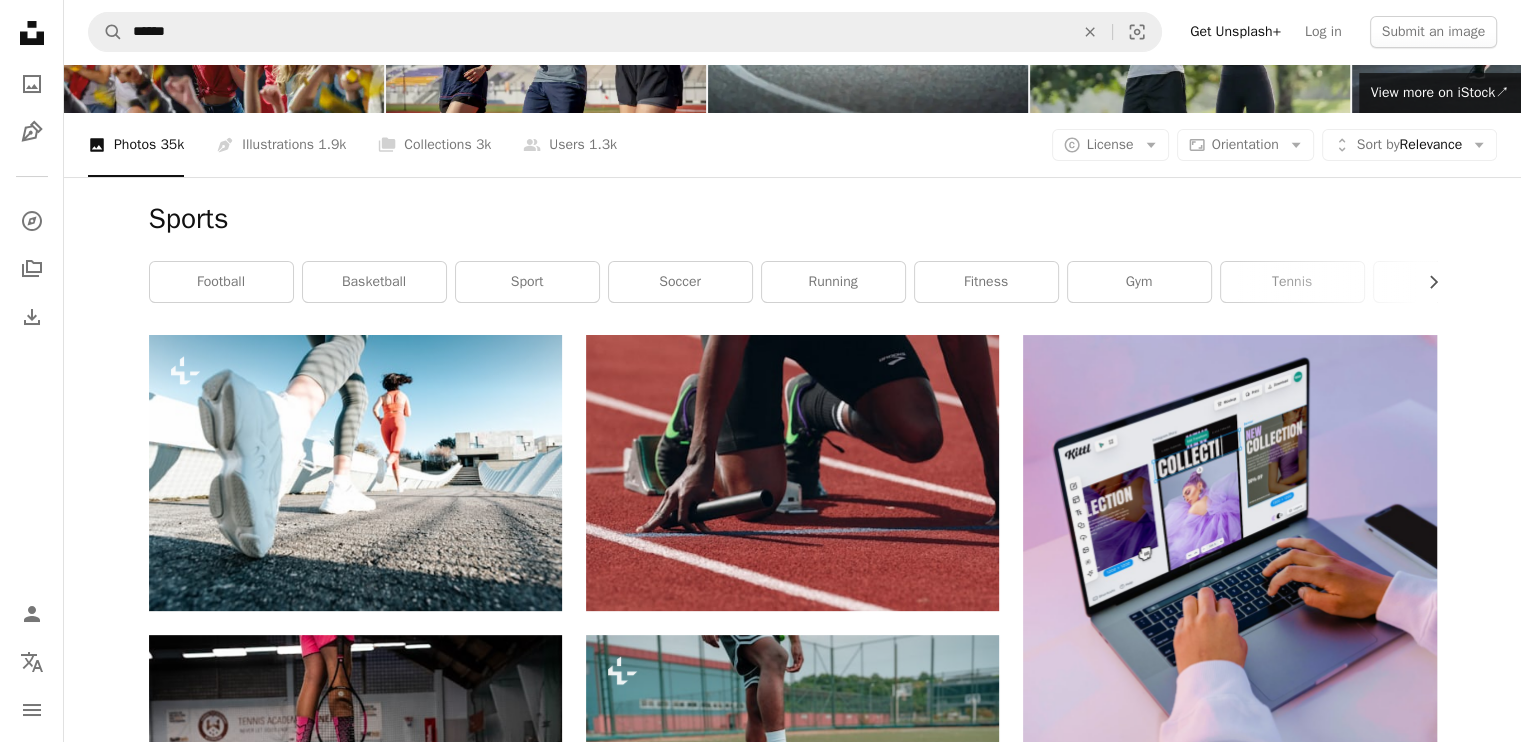 scroll, scrollTop: 0, scrollLeft: 0, axis: both 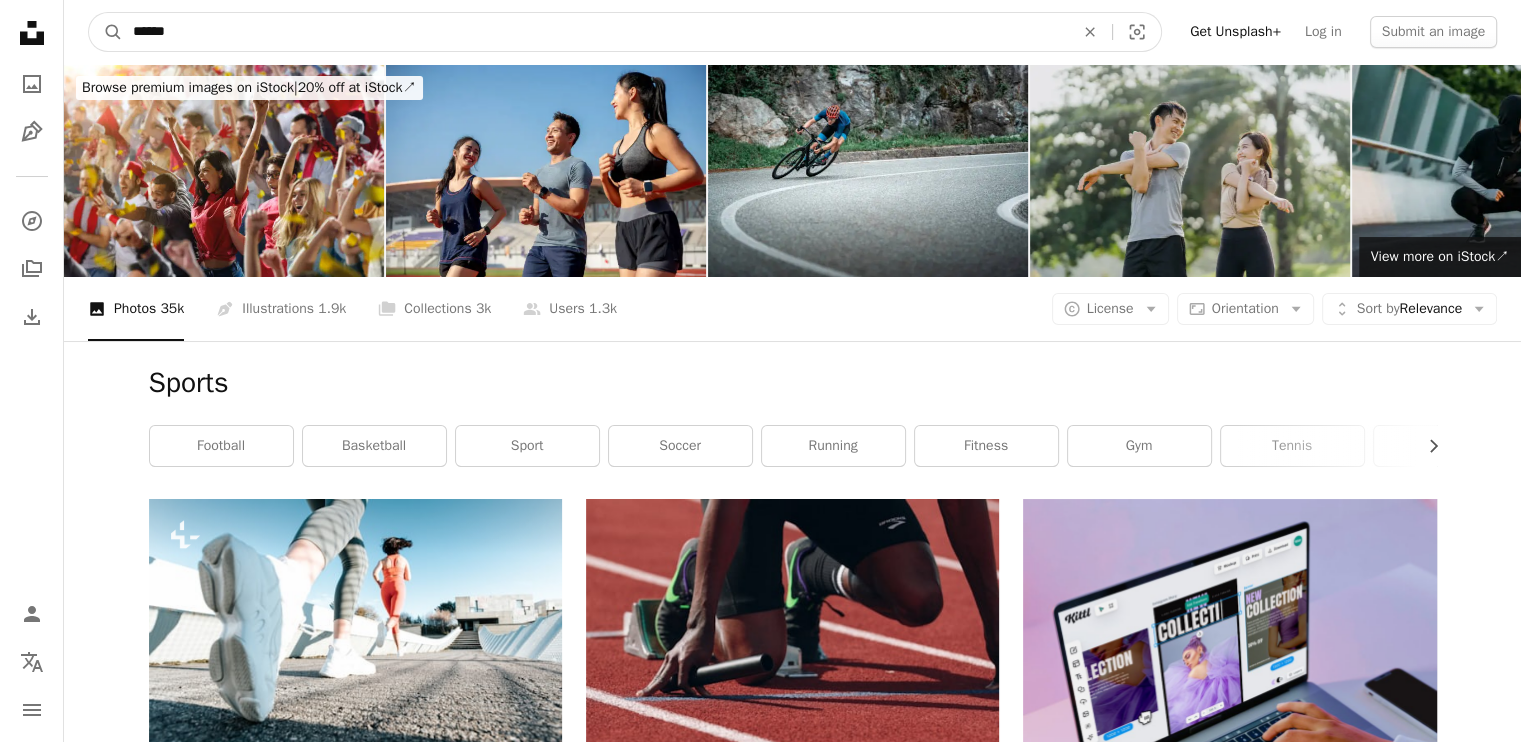 click on "******" at bounding box center (595, 32) 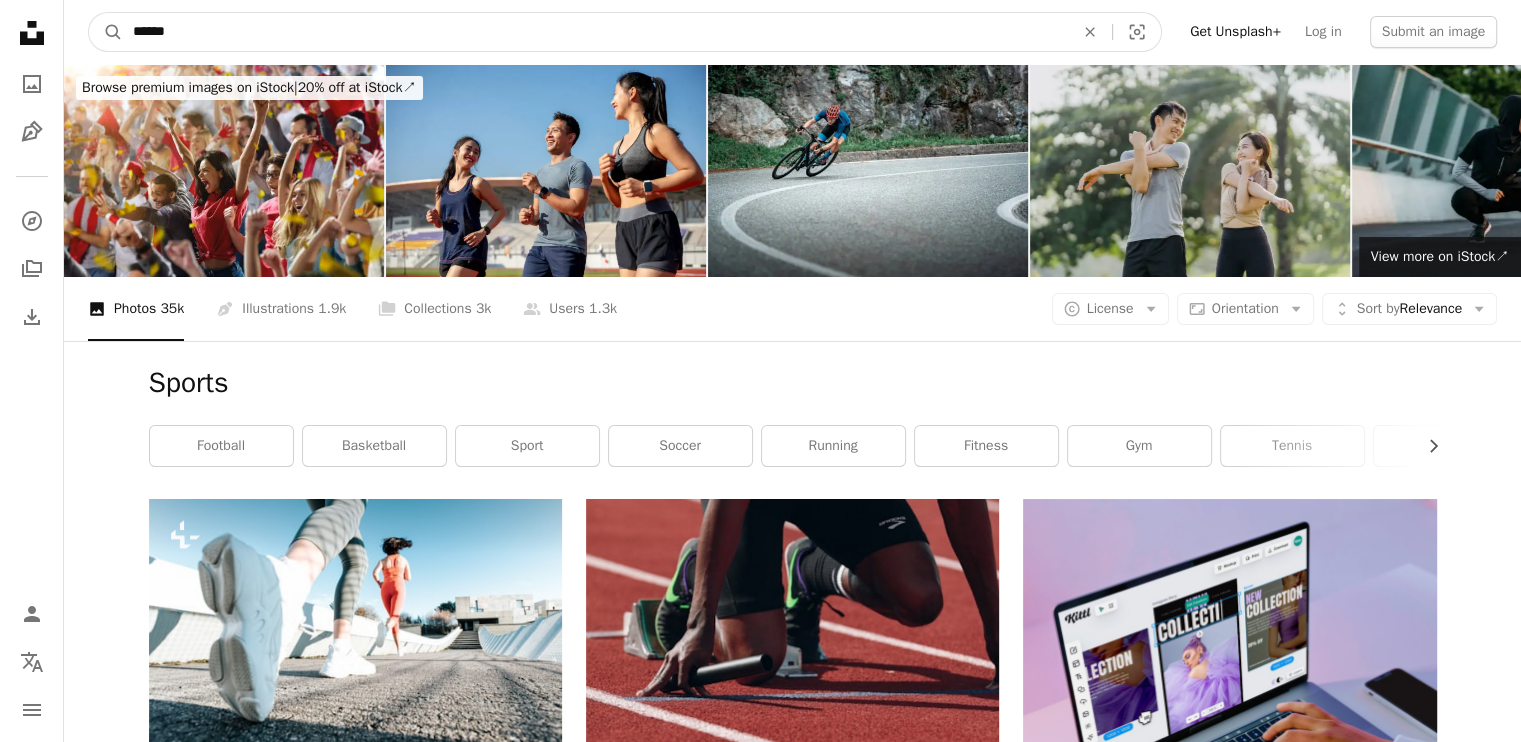 drag, startPoint x: 290, startPoint y: 27, endPoint x: 32, endPoint y: 15, distance: 258.27893 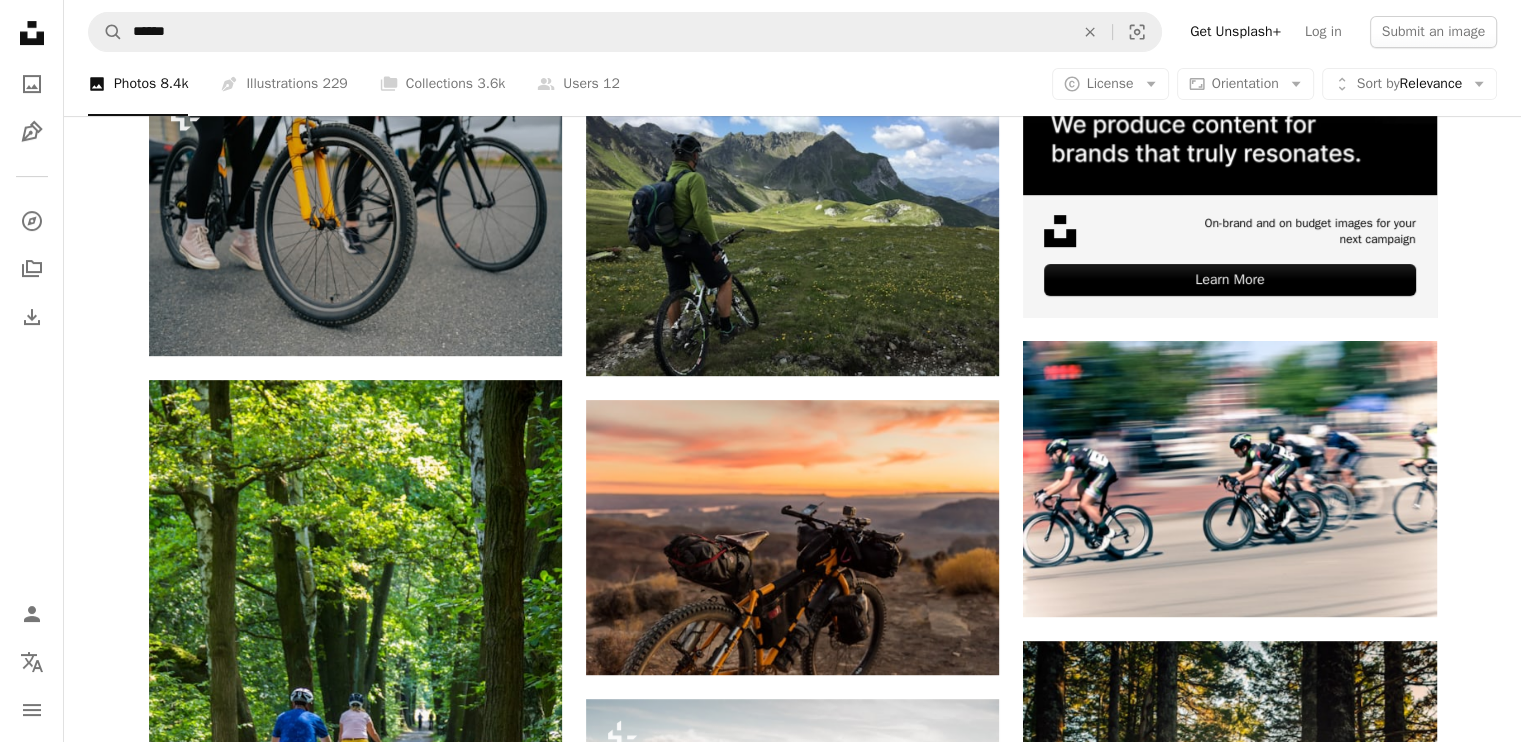 scroll, scrollTop: 600, scrollLeft: 0, axis: vertical 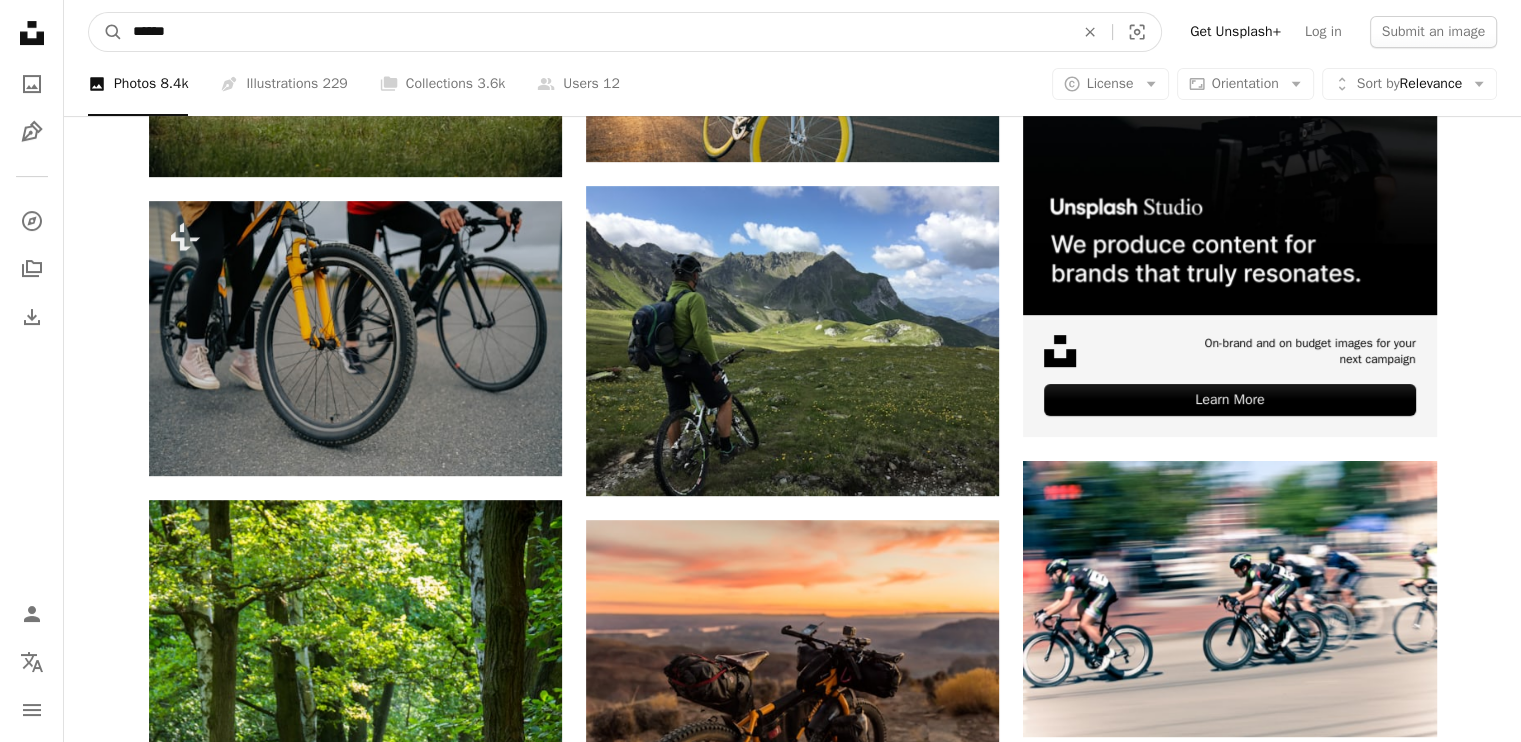 drag, startPoint x: 375, startPoint y: 23, endPoint x: 0, endPoint y: -1, distance: 375.7672 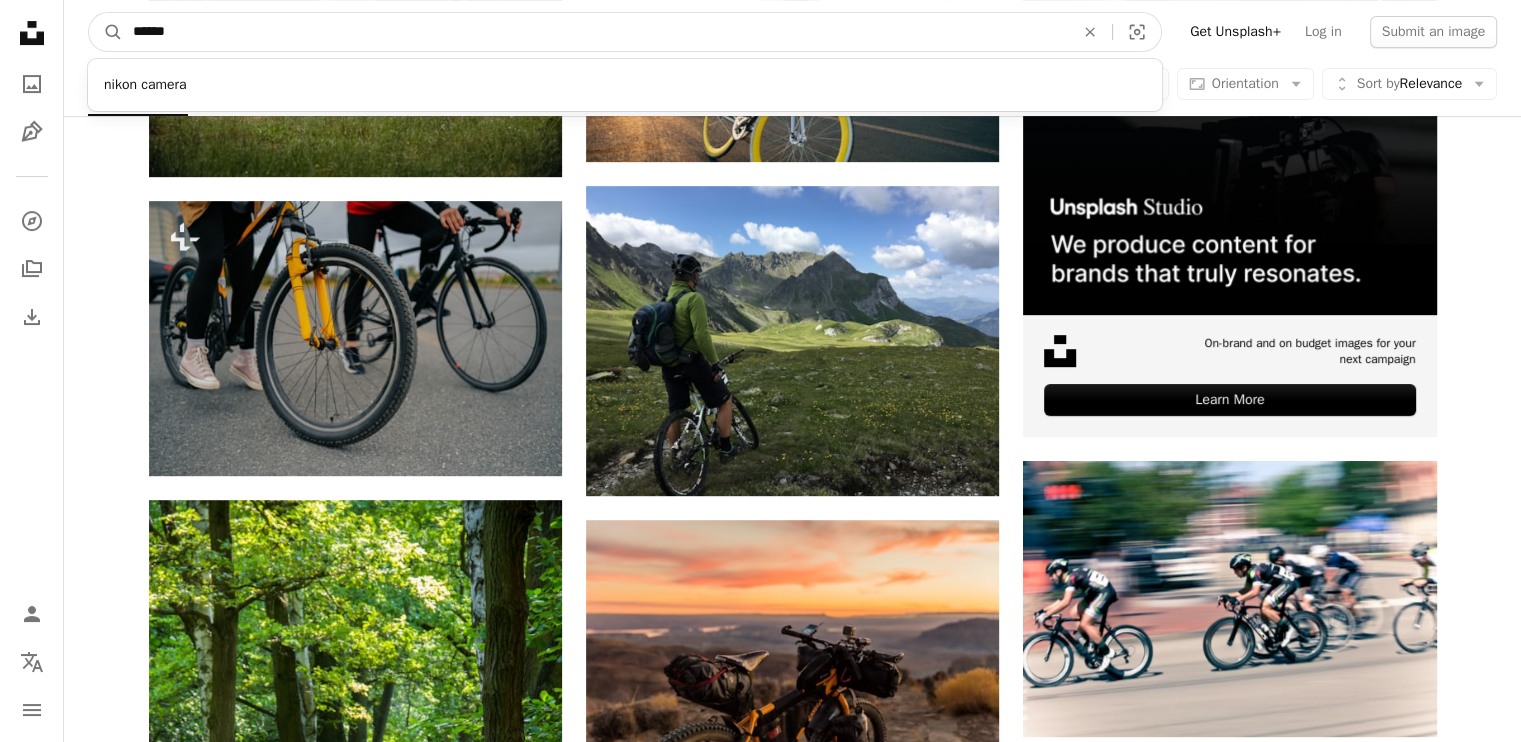 type on "******" 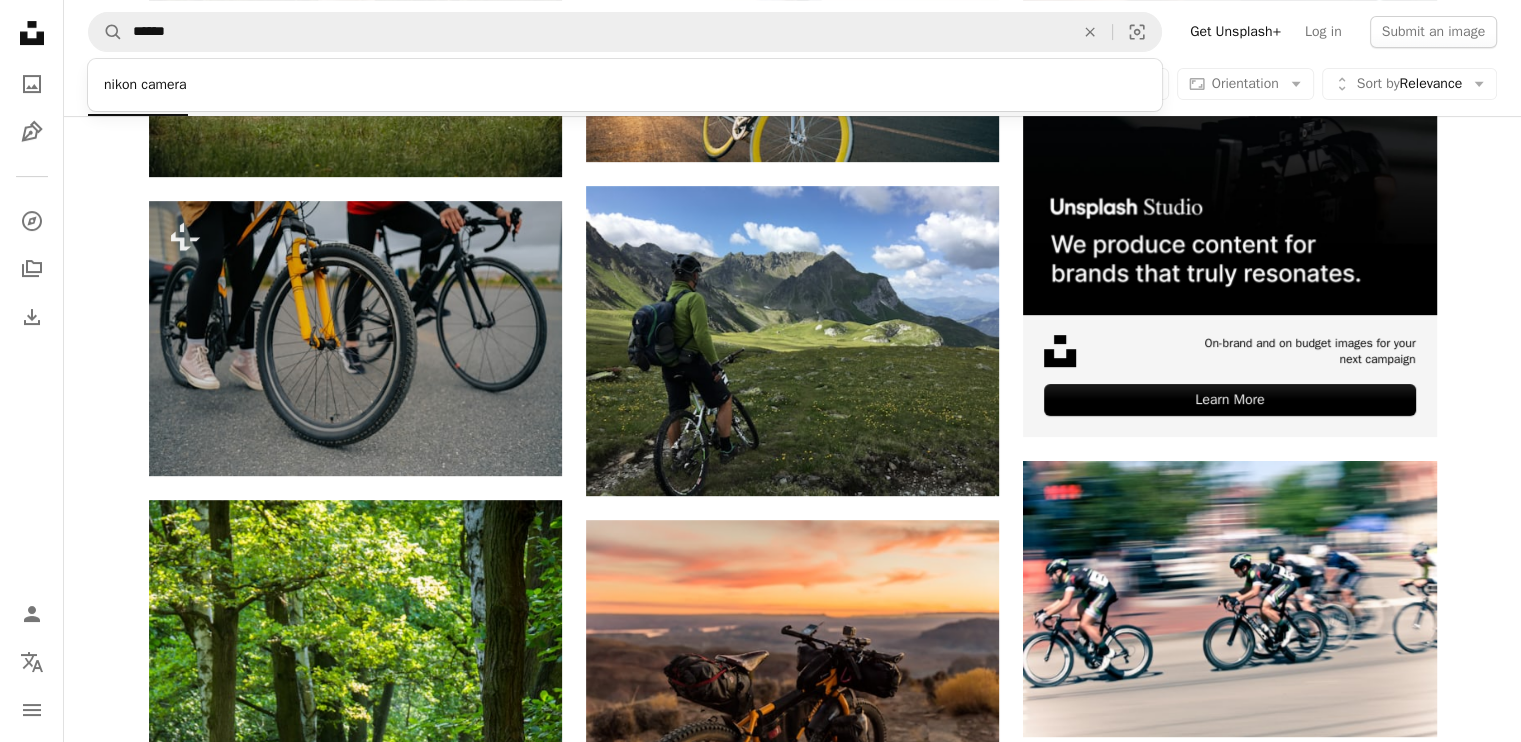 scroll, scrollTop: 0, scrollLeft: 0, axis: both 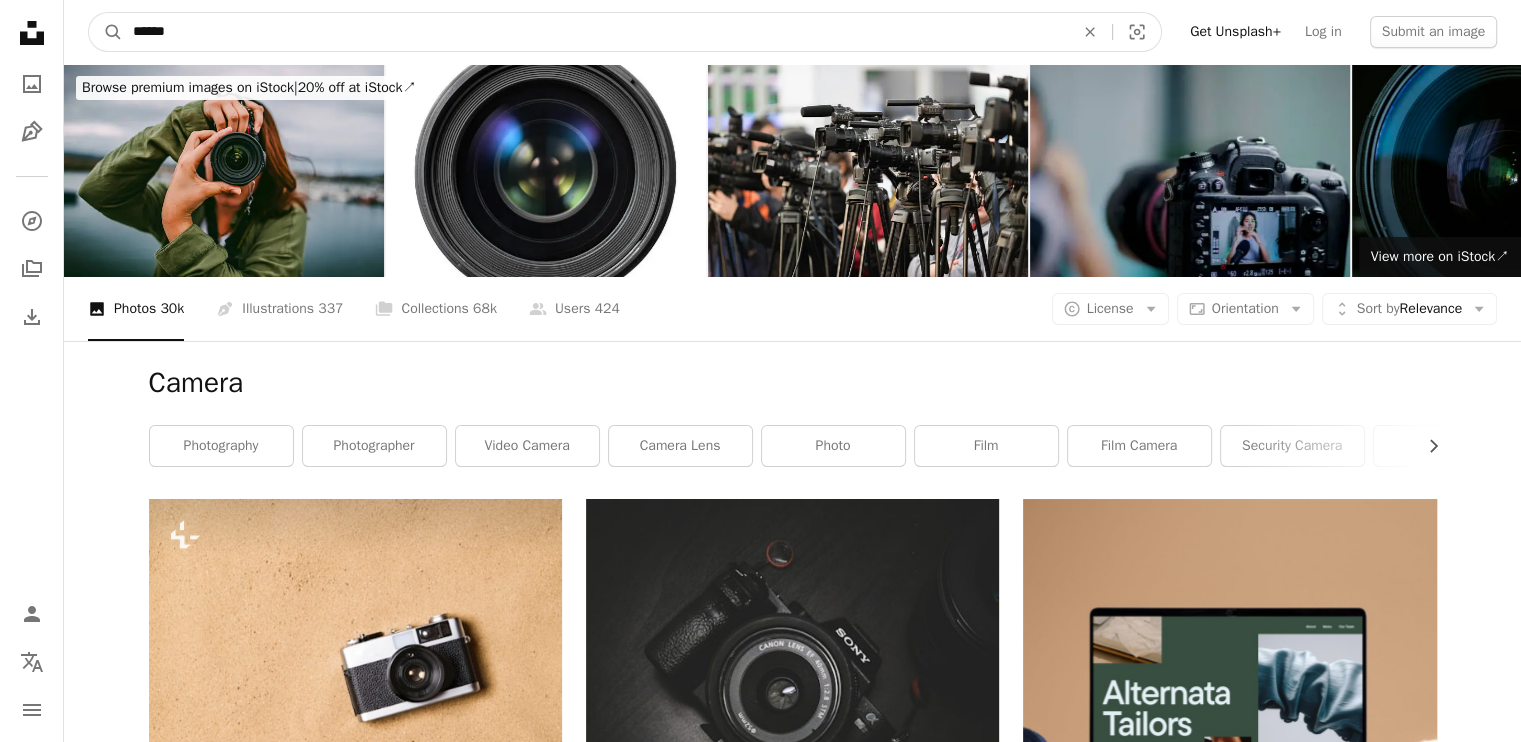 click on "******" at bounding box center [595, 32] 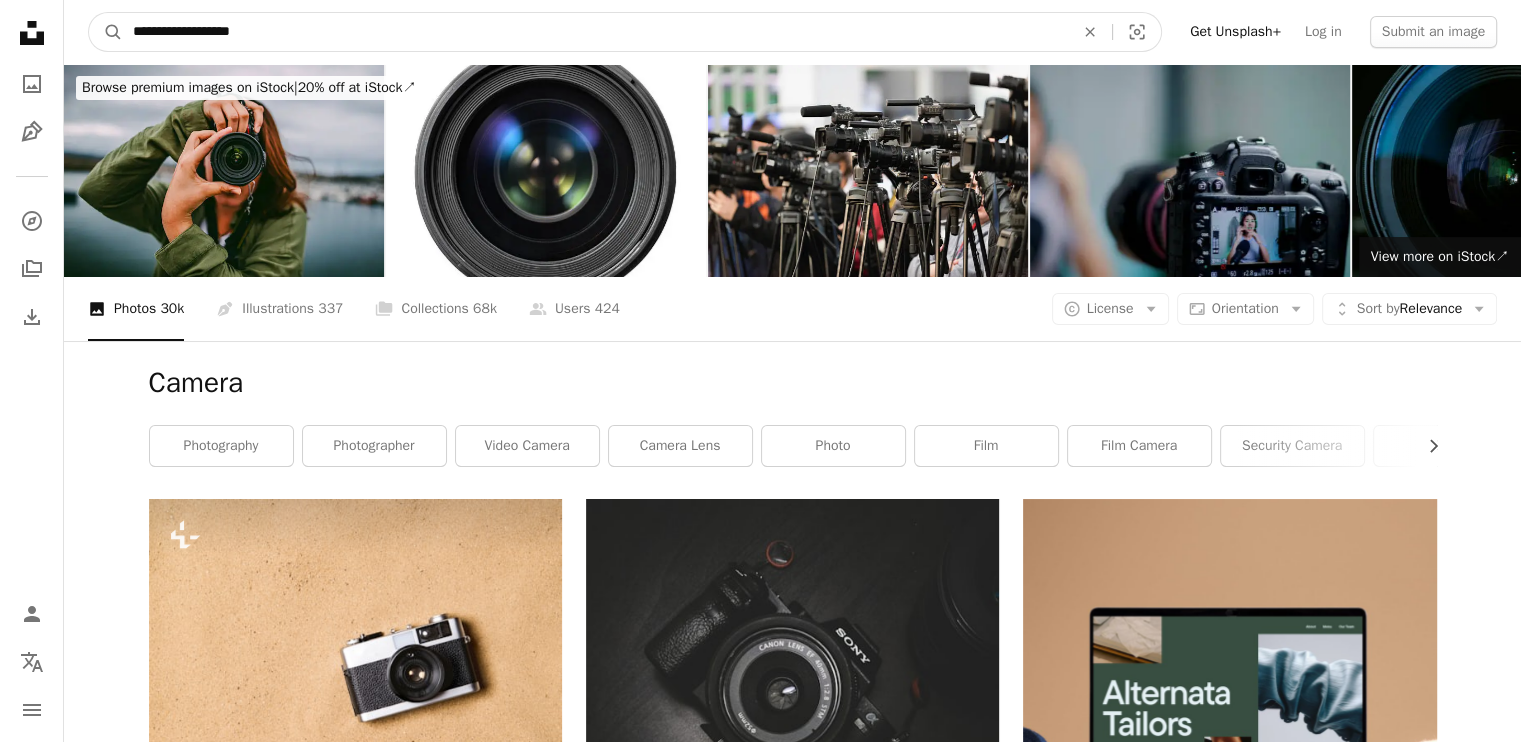 type on "**********" 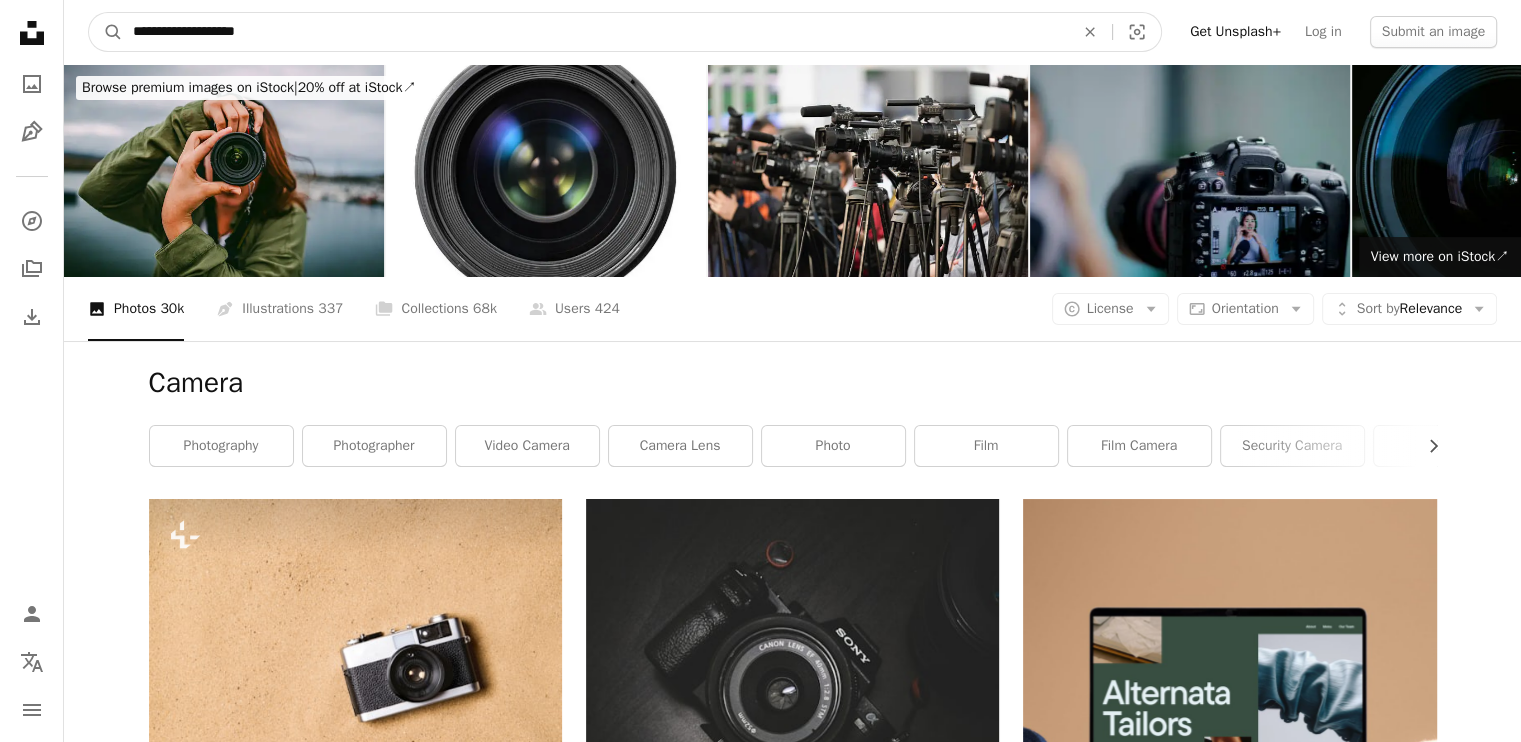 click on "A magnifying glass" at bounding box center [106, 32] 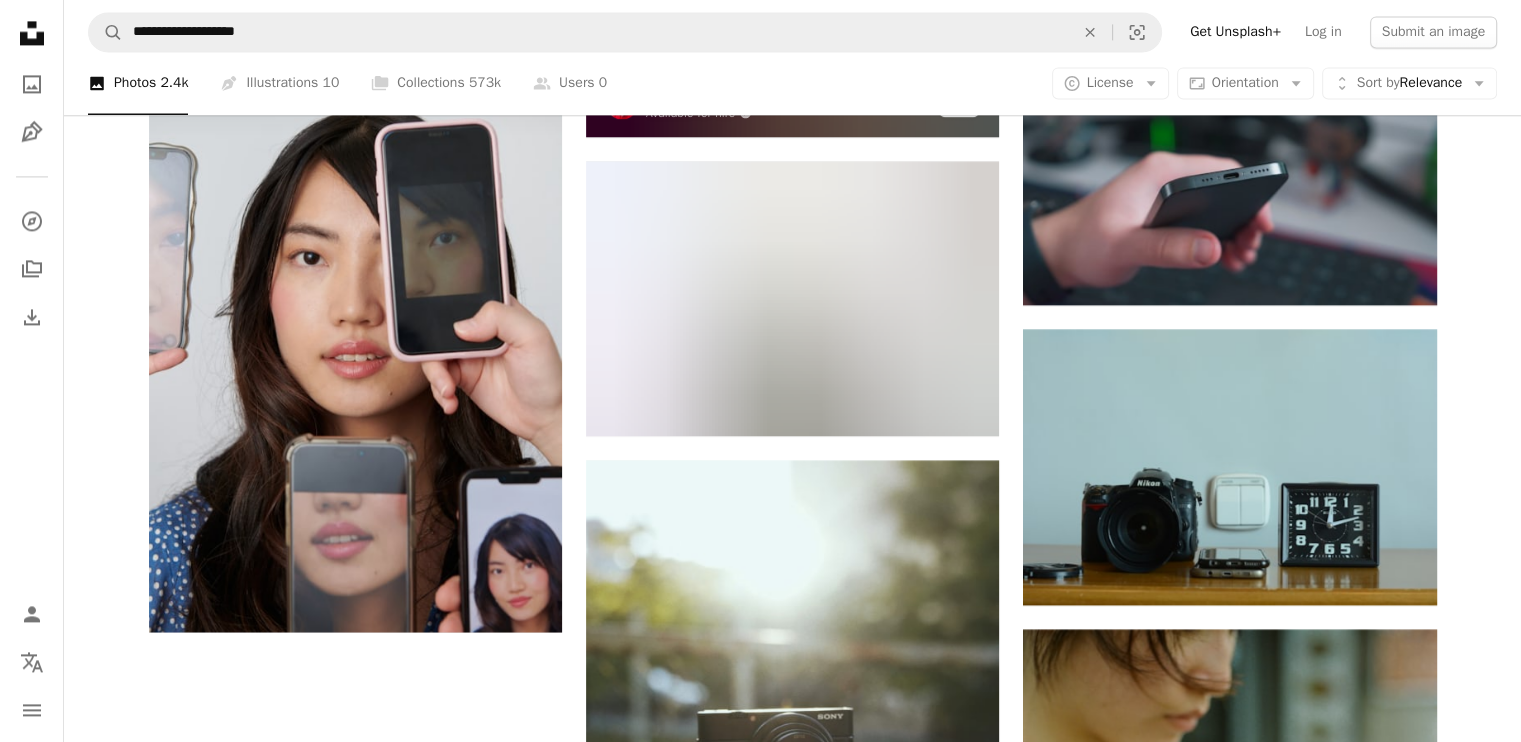 scroll, scrollTop: 3000, scrollLeft: 0, axis: vertical 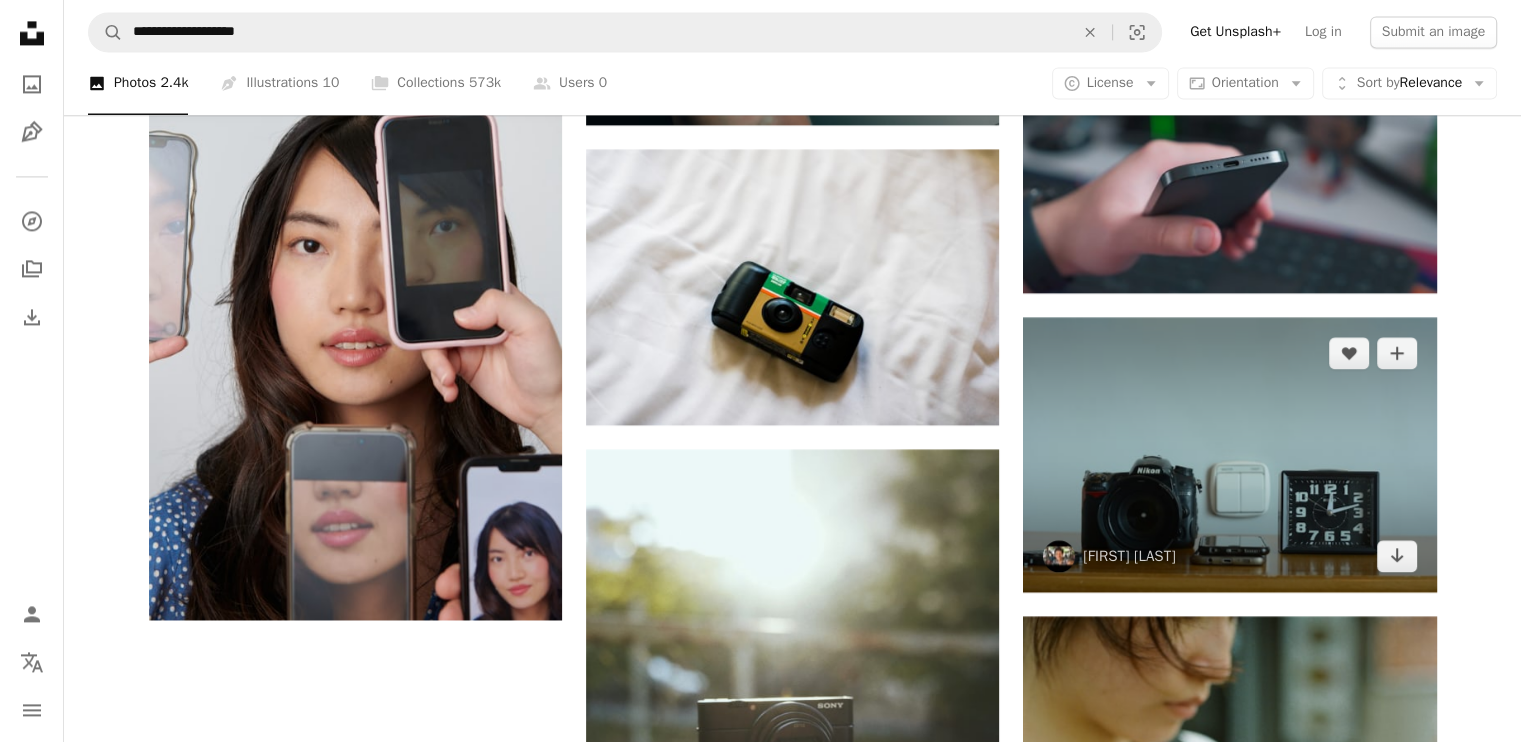 click at bounding box center [1229, 454] 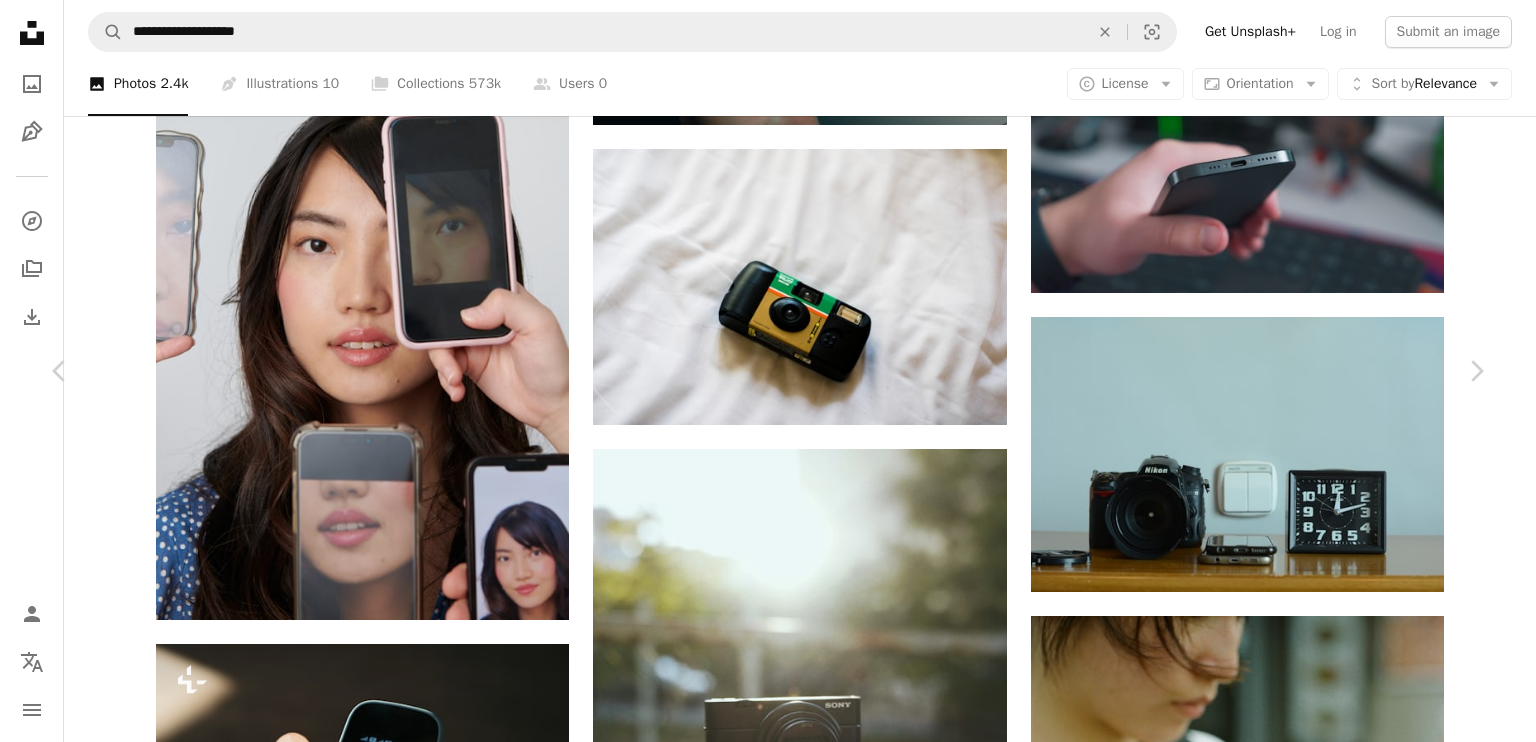 click on "Download free" at bounding box center [1287, 5410] 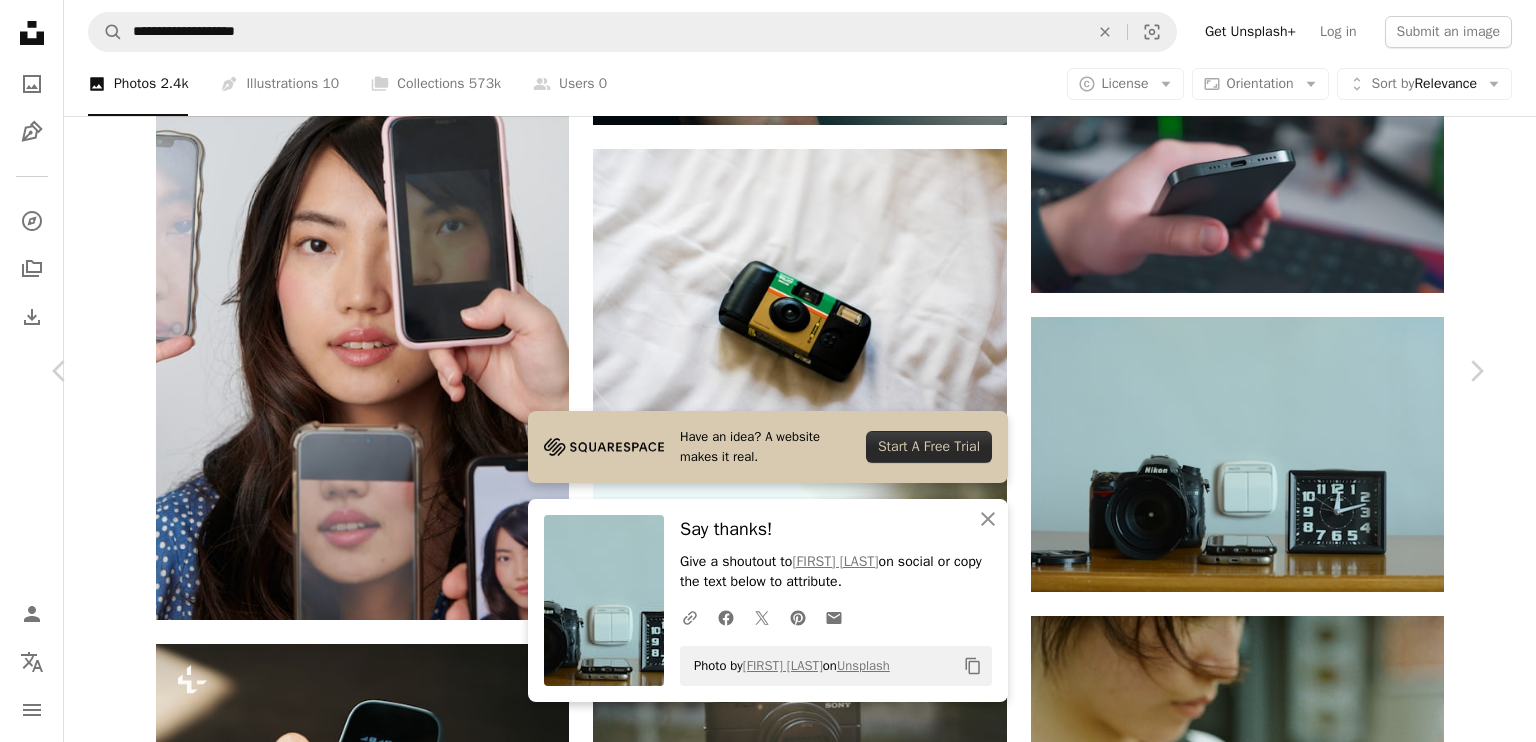 click on "An X shape" at bounding box center [20, 20] 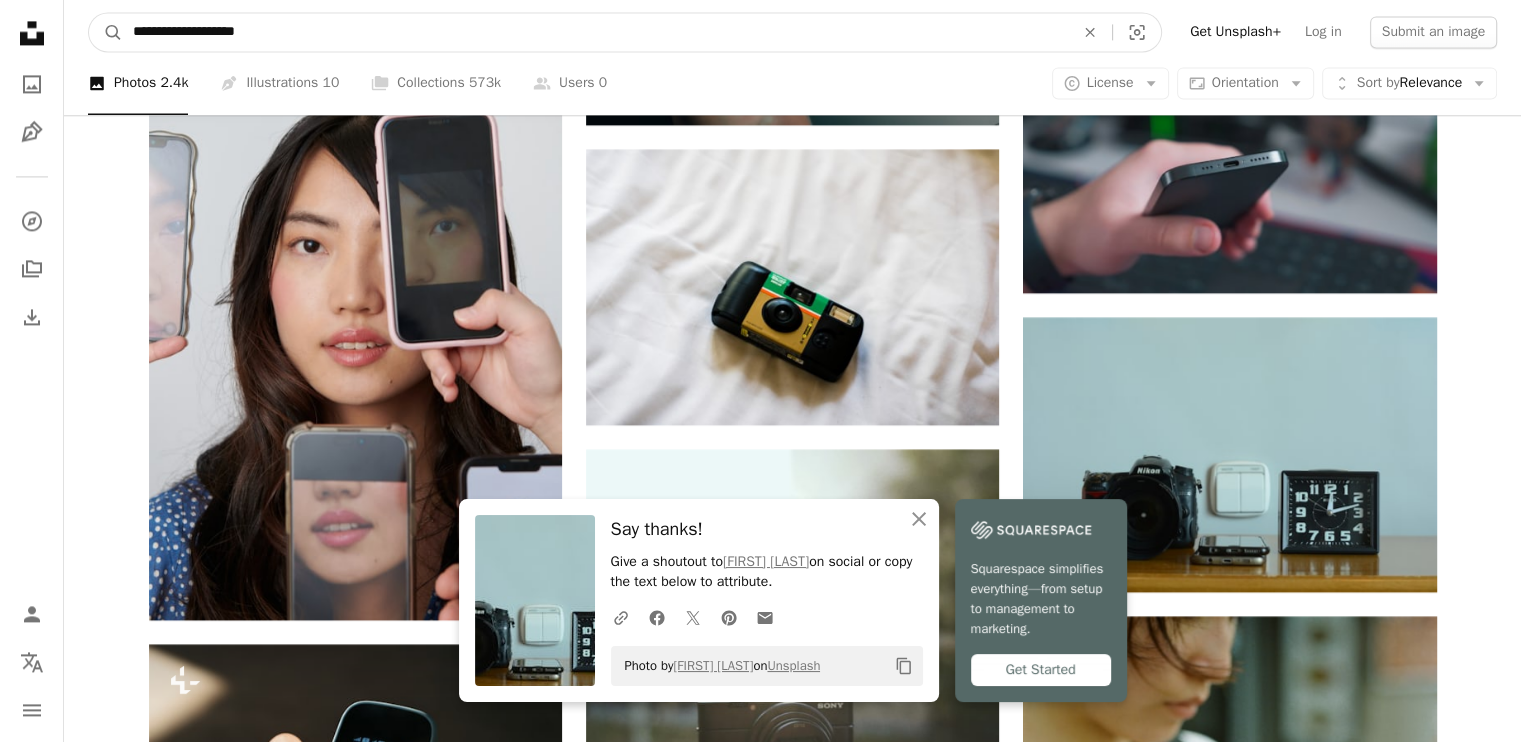 drag, startPoint x: 276, startPoint y: 34, endPoint x: 32, endPoint y: 11, distance: 245.08162 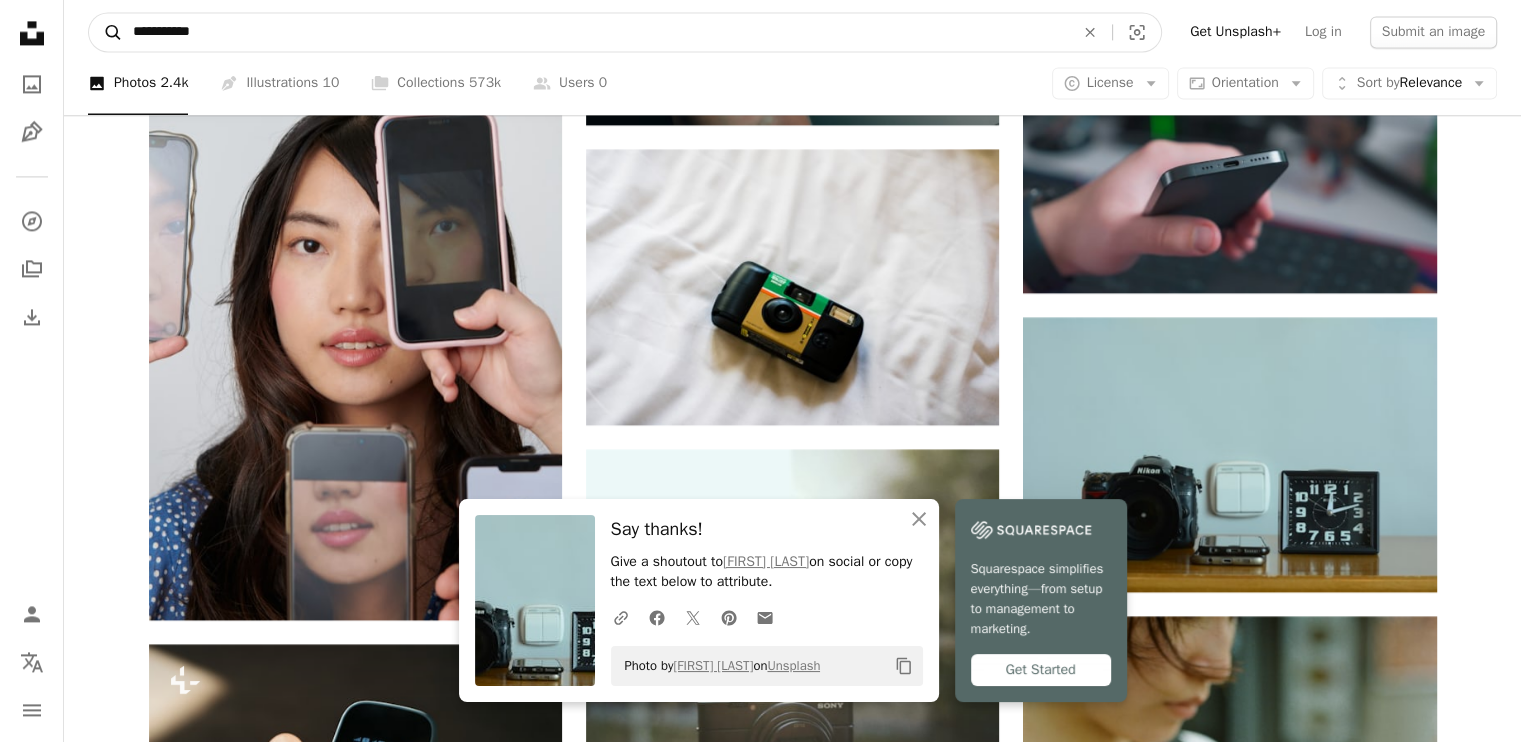 type on "**********" 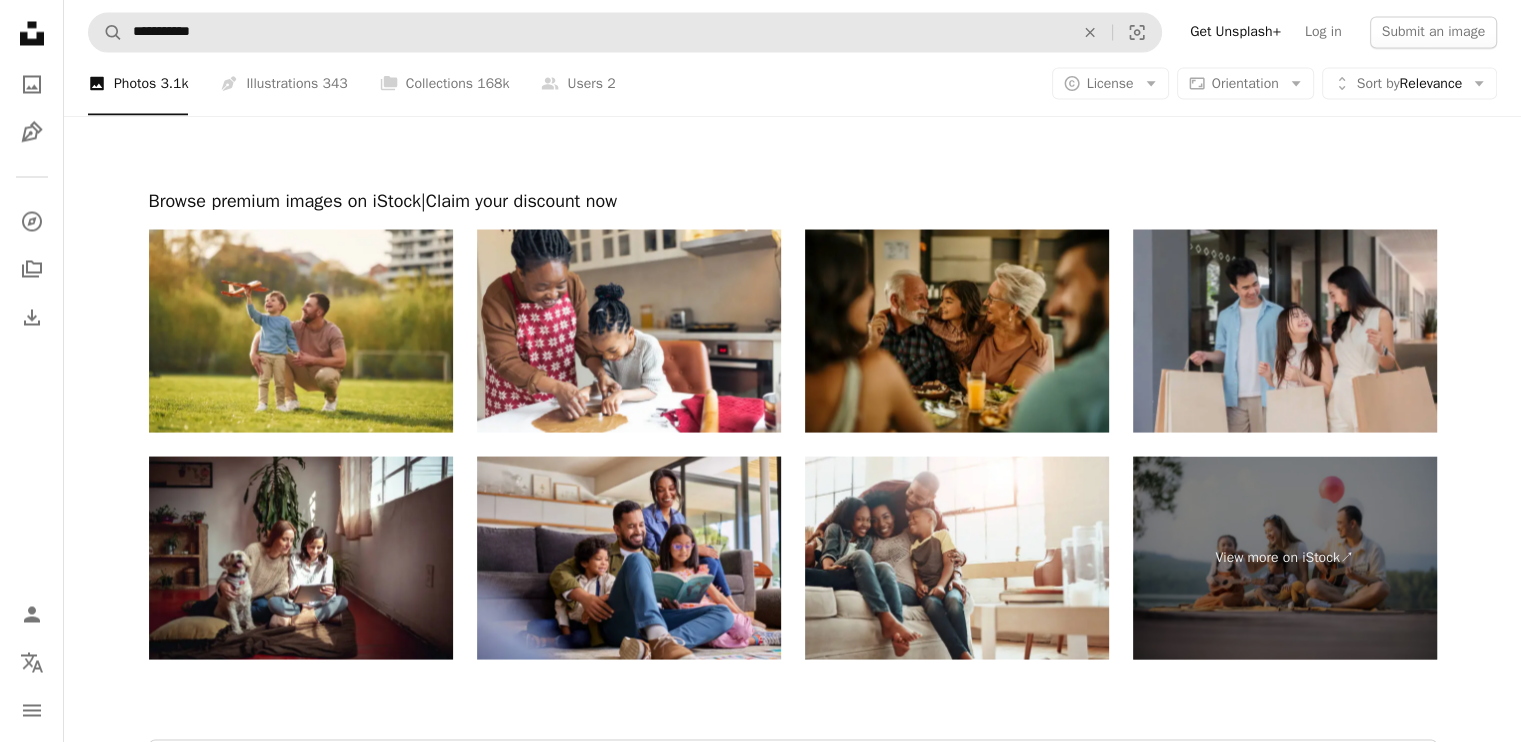 scroll, scrollTop: 3626, scrollLeft: 0, axis: vertical 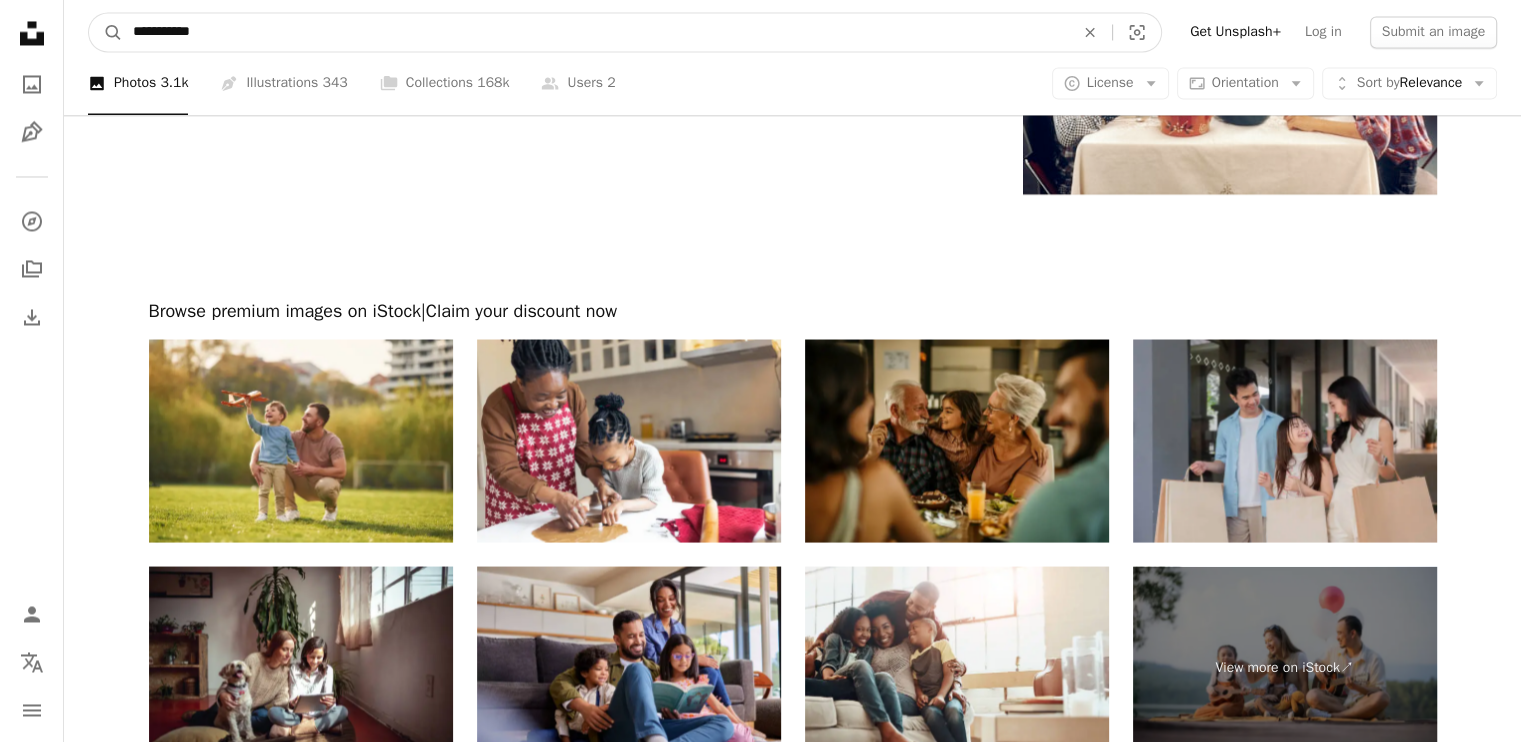 drag, startPoint x: 362, startPoint y: 27, endPoint x: 0, endPoint y: 27, distance: 362 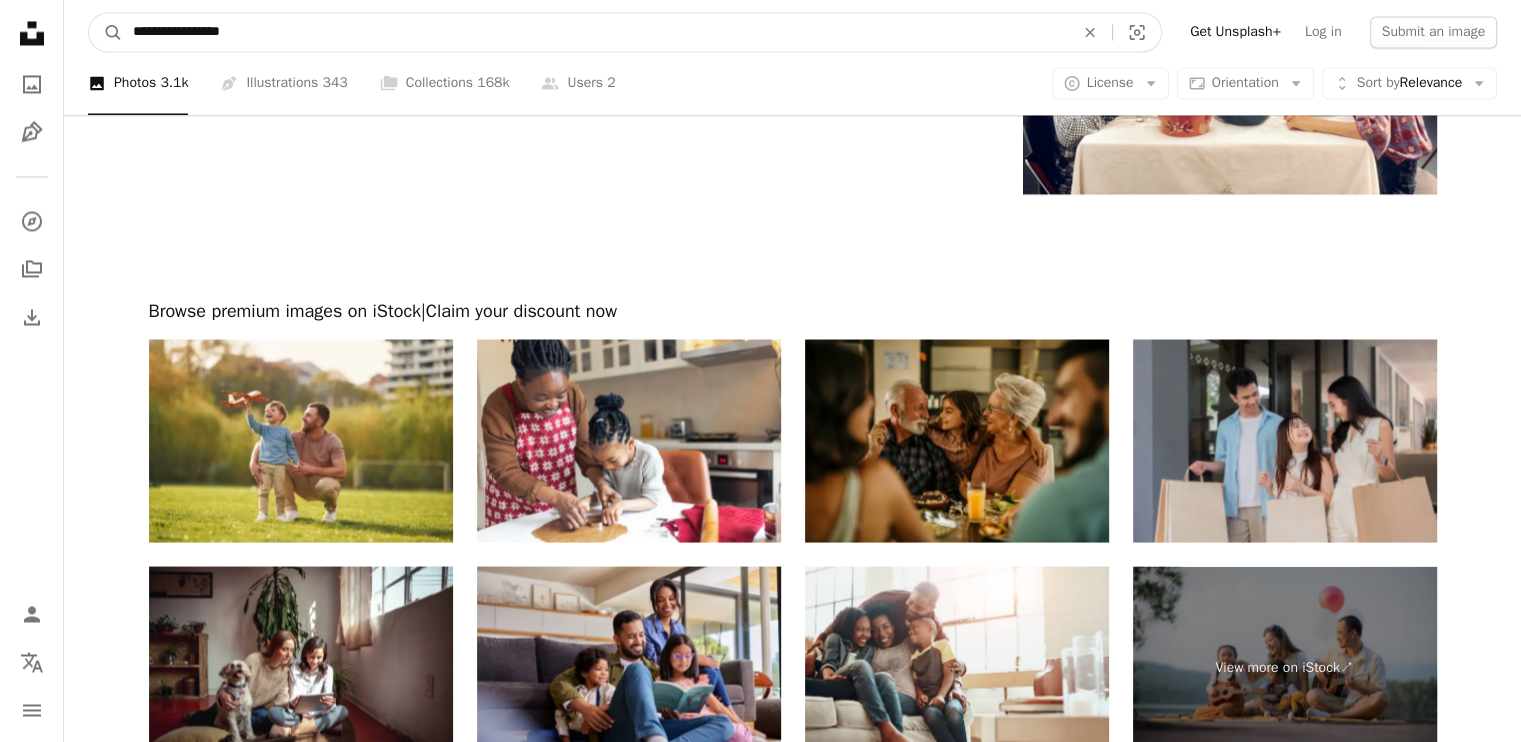 type on "**********" 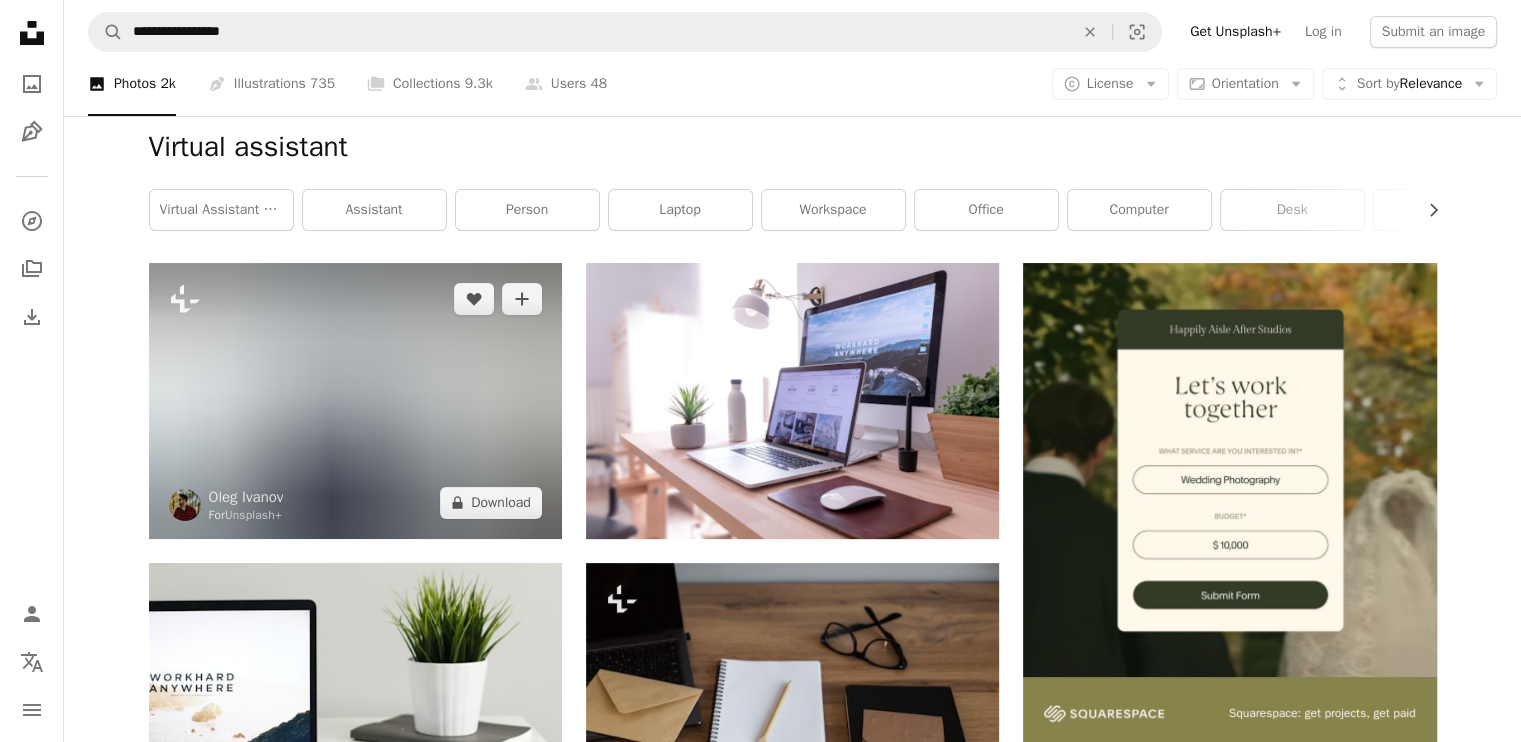 scroll, scrollTop: 400, scrollLeft: 0, axis: vertical 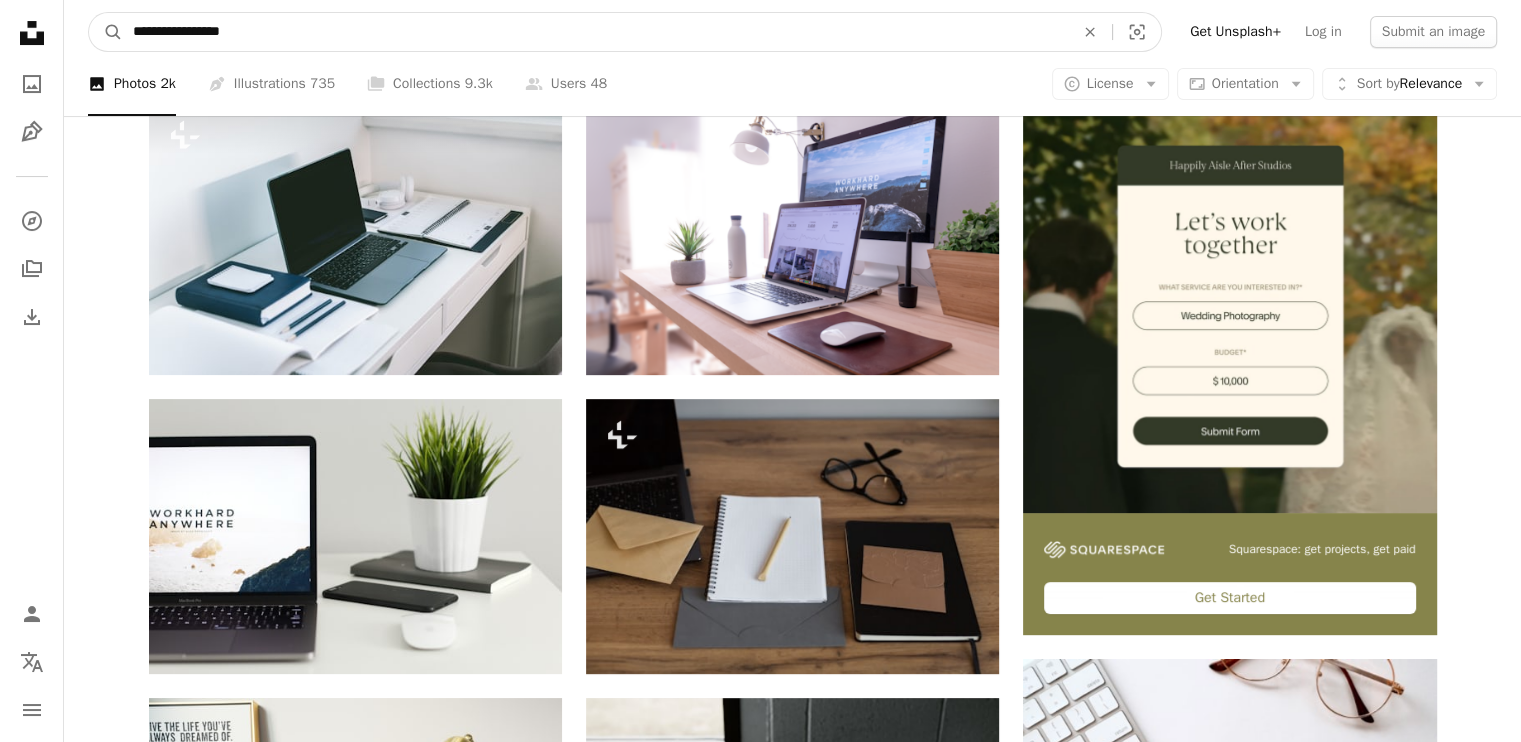 click on "**********" at bounding box center [595, 32] 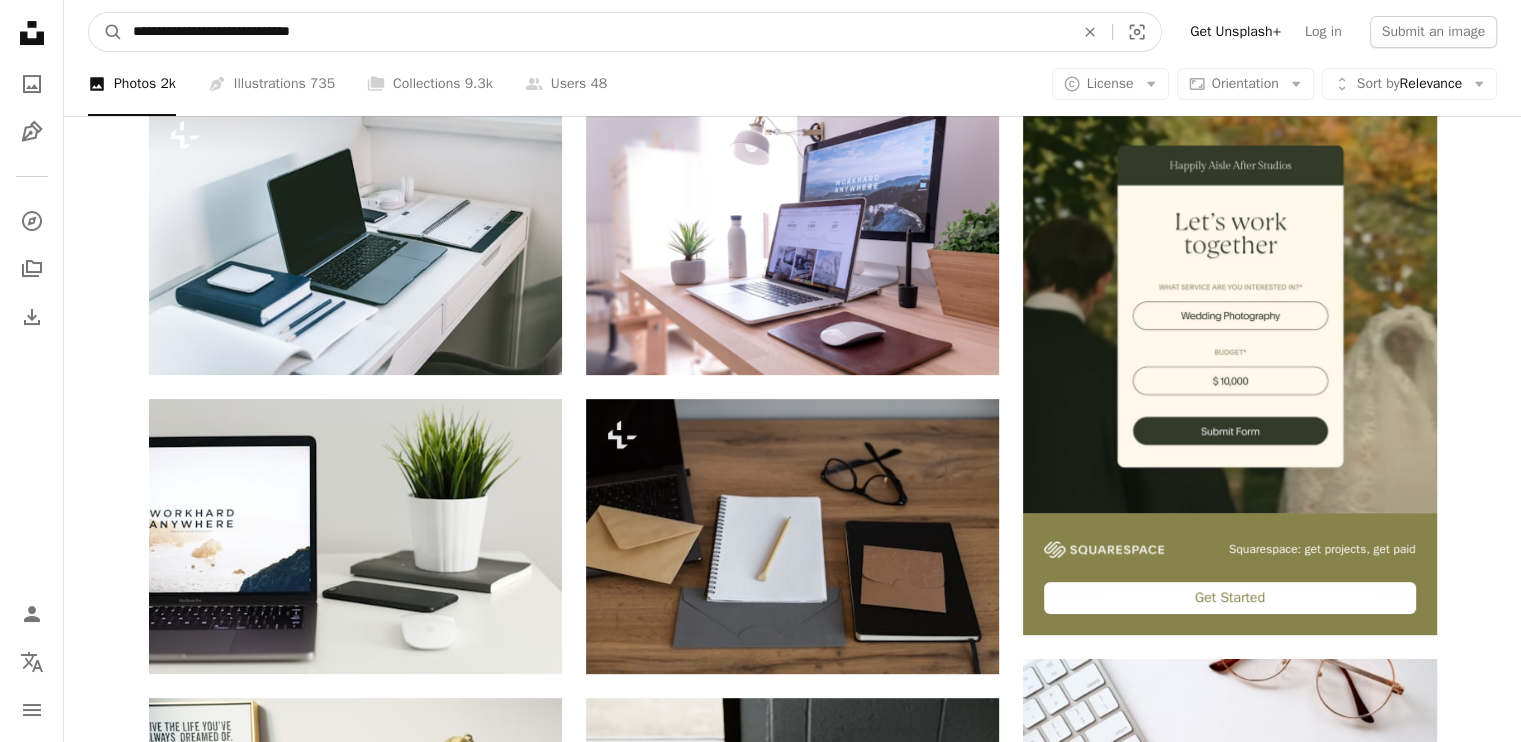 type on "**********" 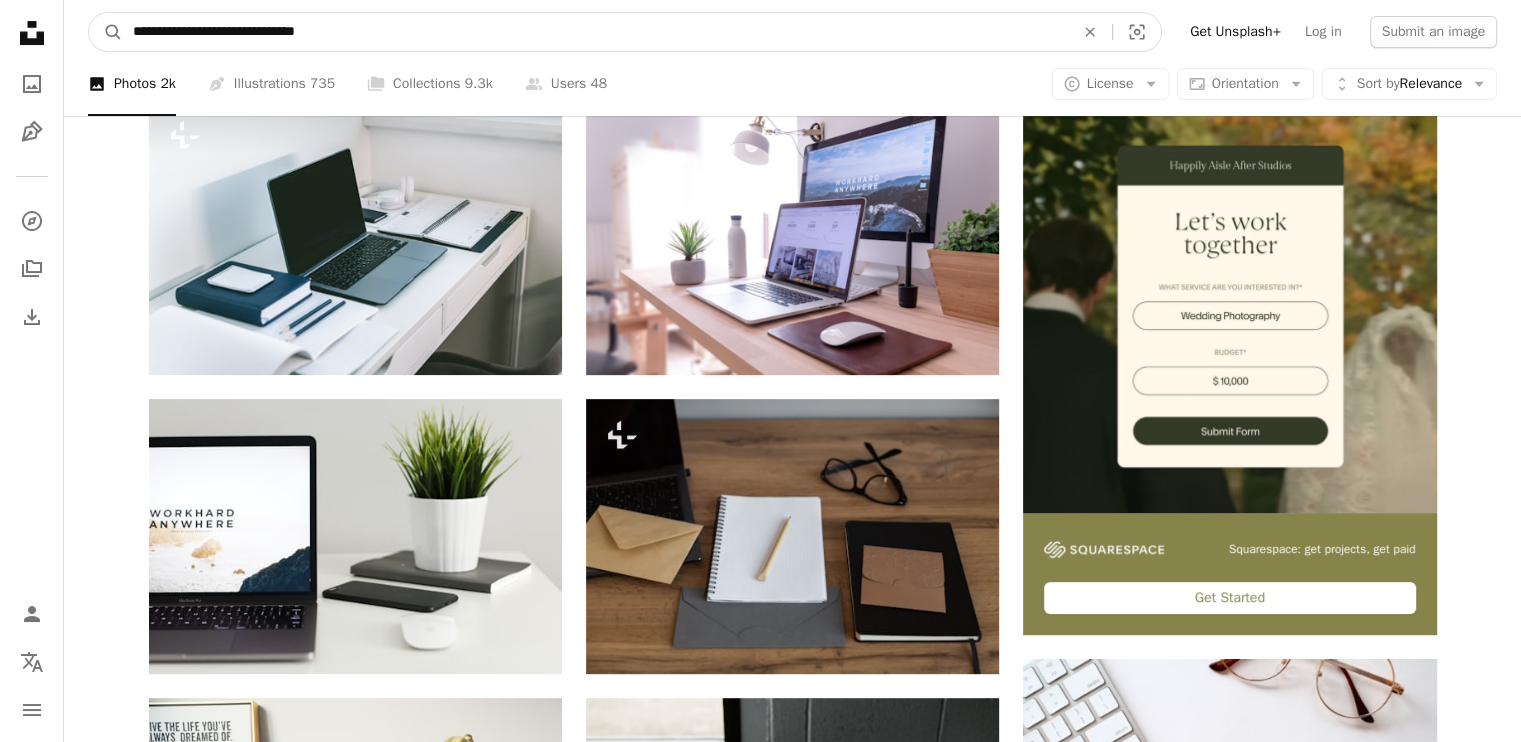 click on "A magnifying glass" at bounding box center (106, 32) 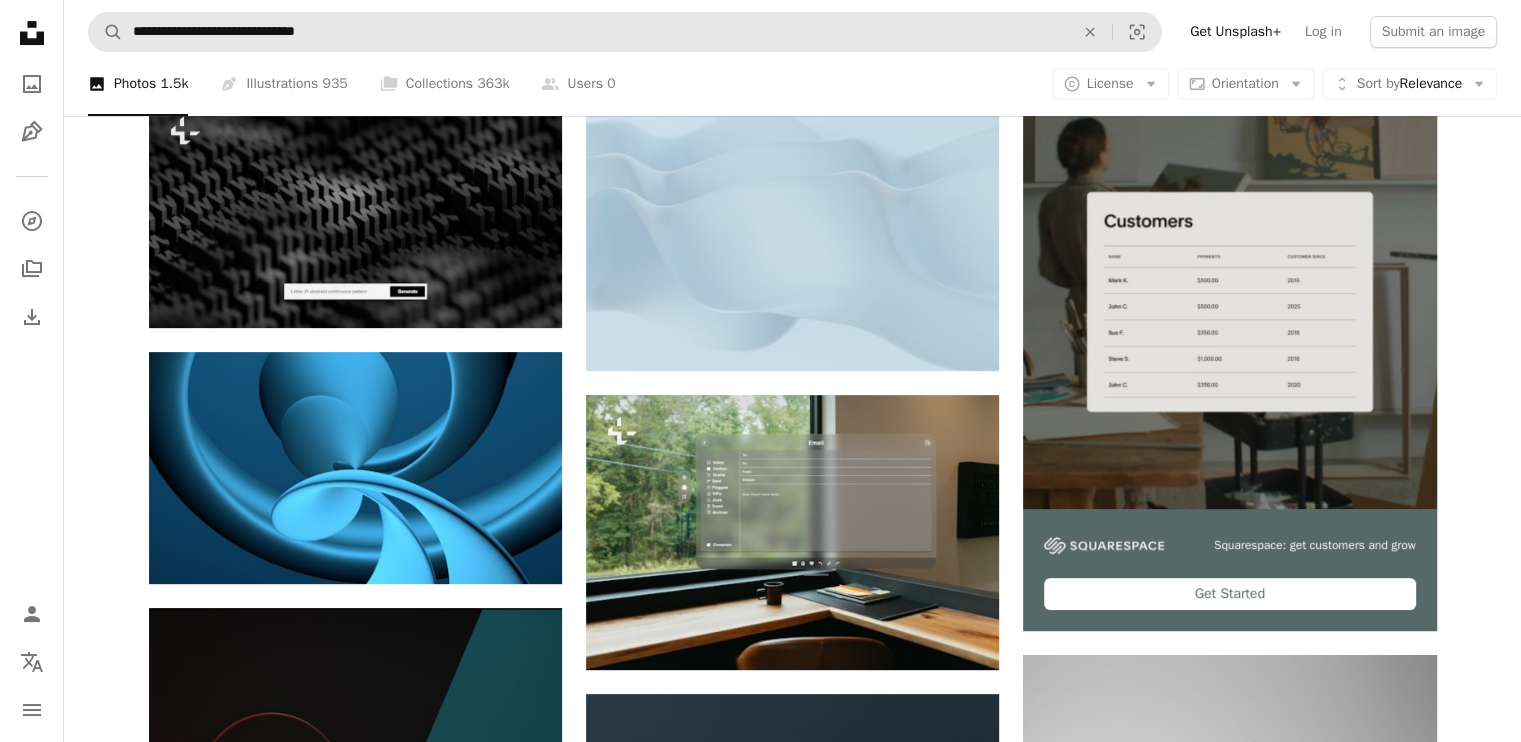 scroll, scrollTop: 400, scrollLeft: 0, axis: vertical 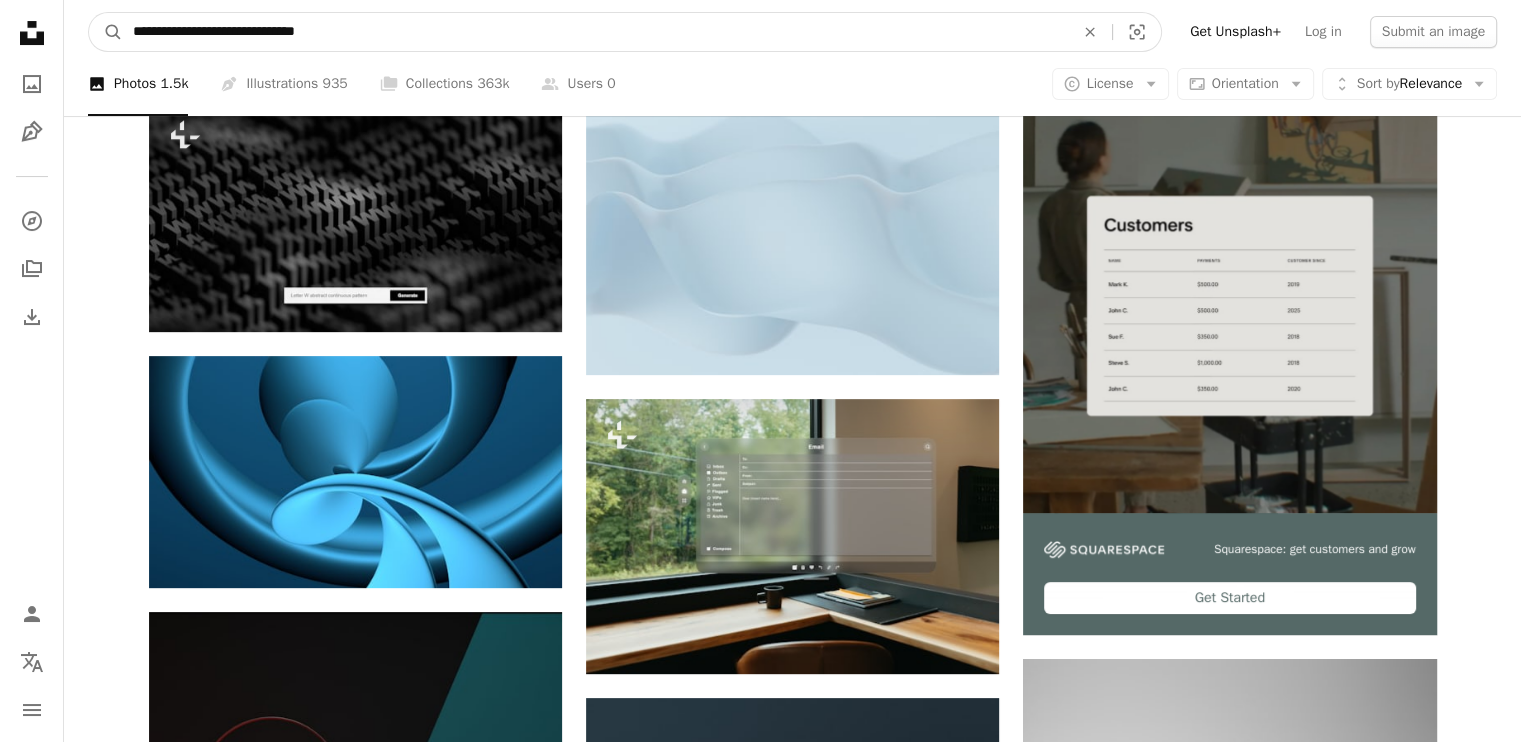 drag, startPoint x: 380, startPoint y: 19, endPoint x: 8, endPoint y: 14, distance: 372.0336 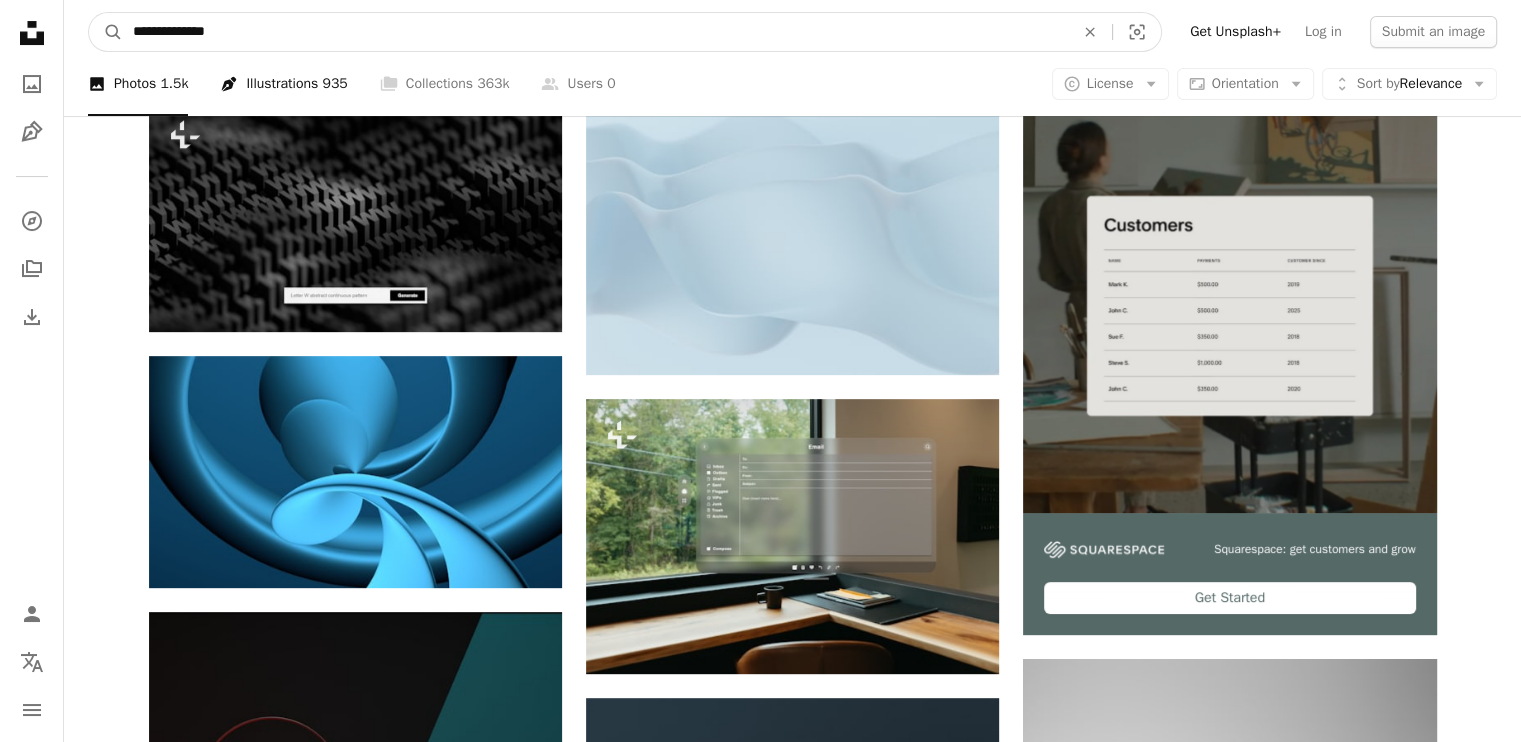type on "**********" 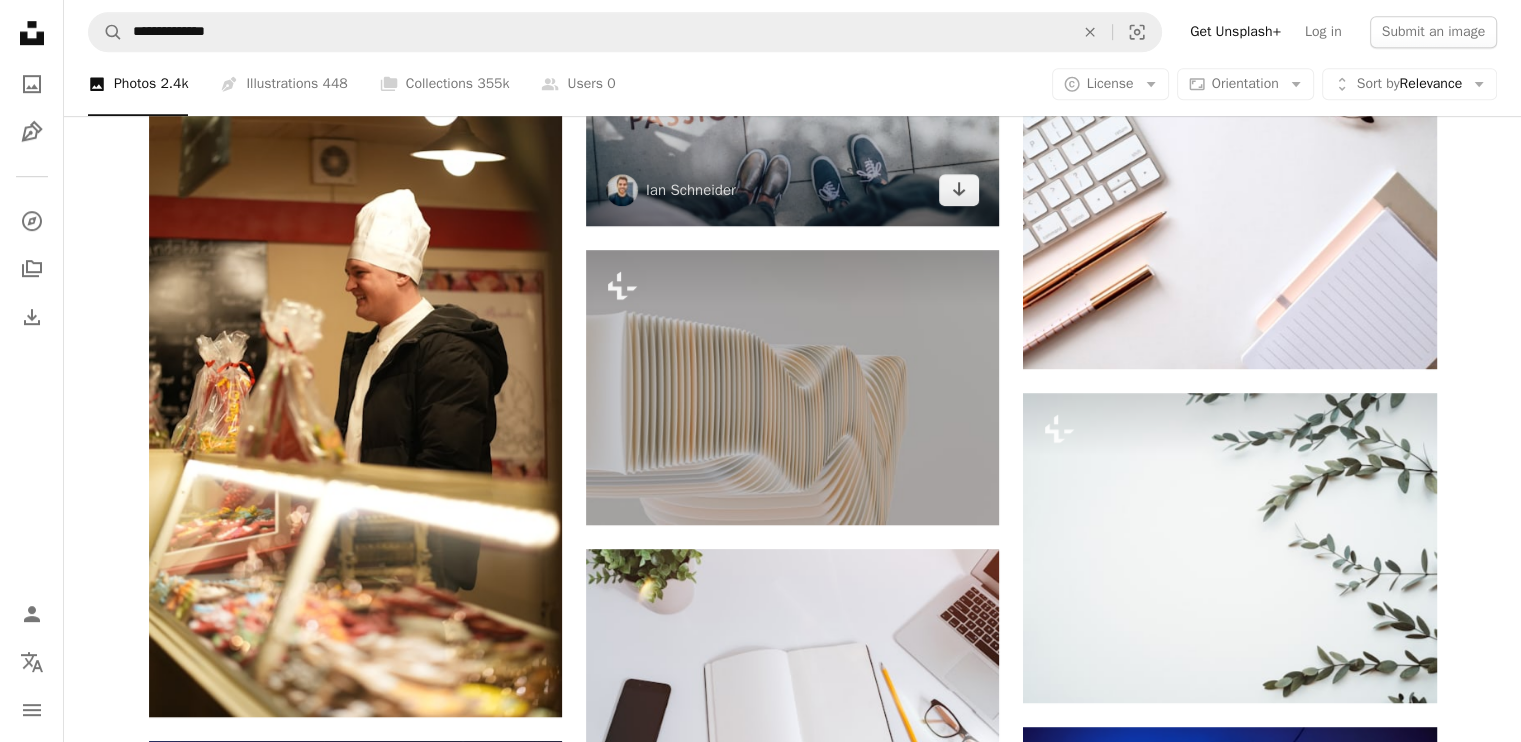 scroll, scrollTop: 900, scrollLeft: 0, axis: vertical 